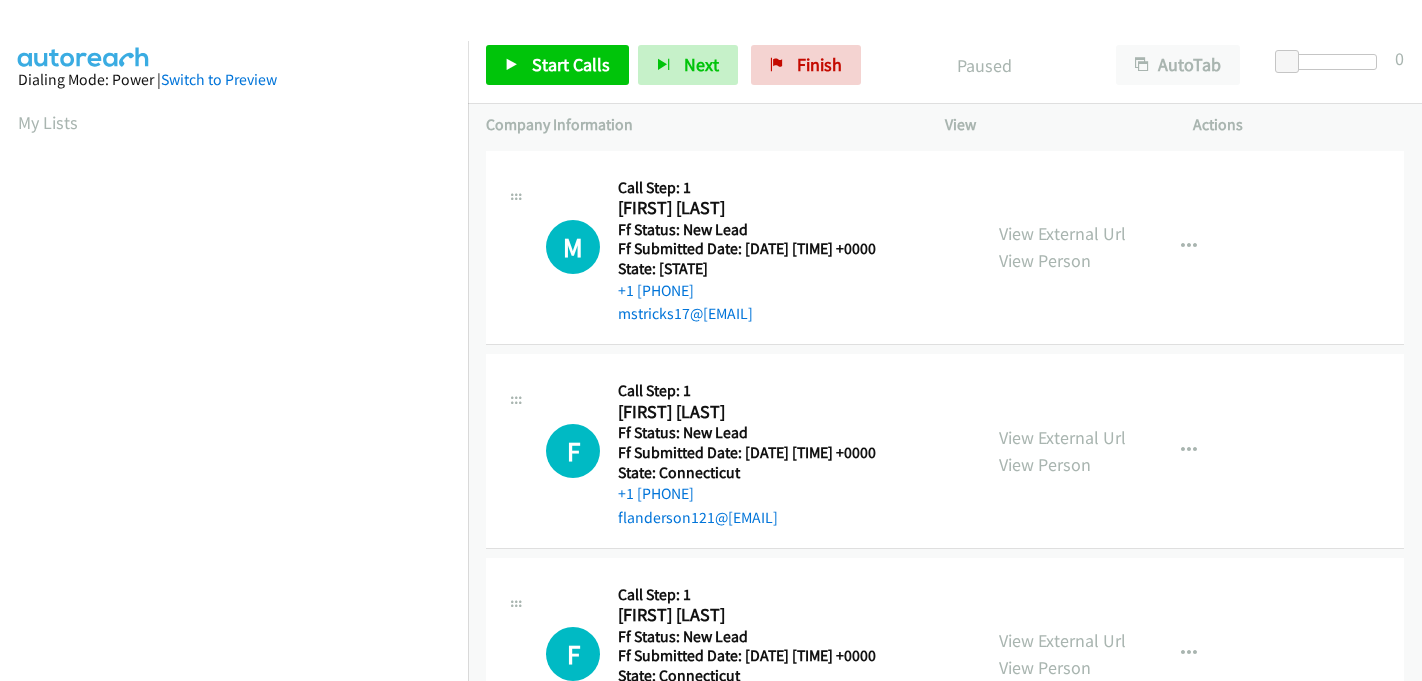 scroll, scrollTop: 0, scrollLeft: 0, axis: both 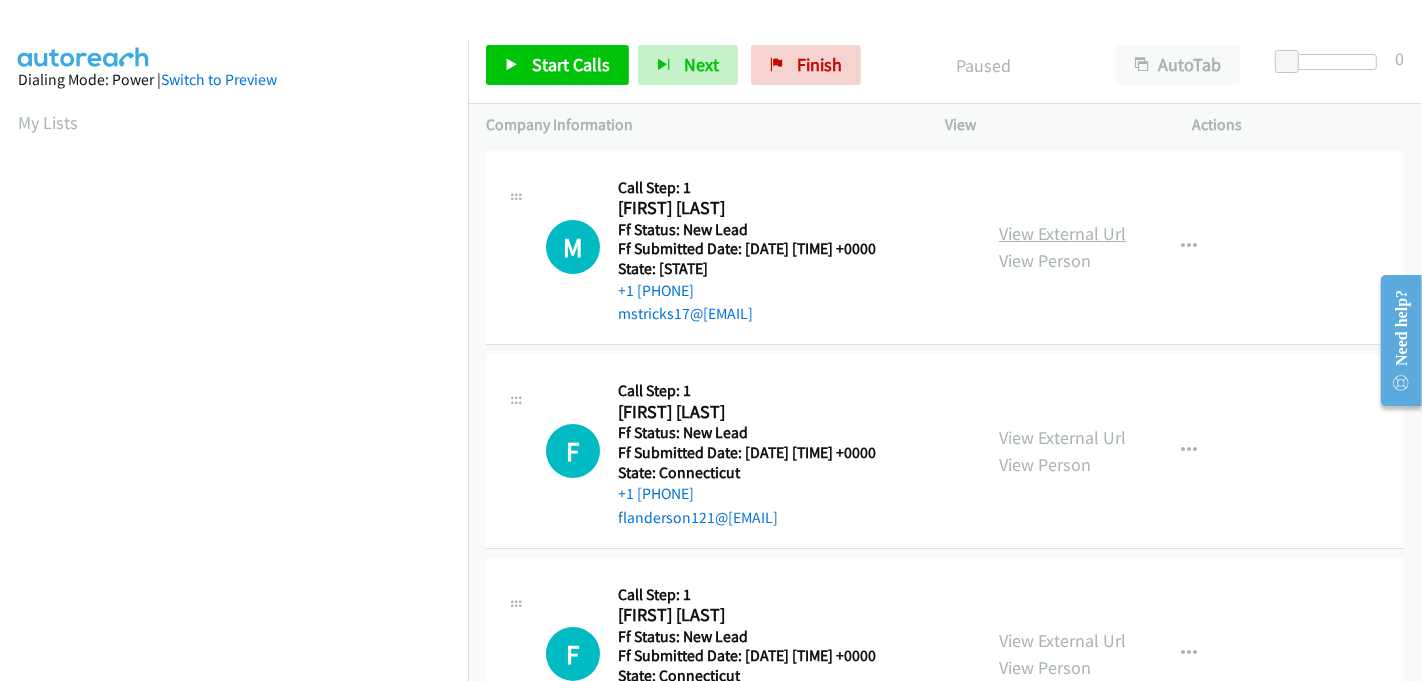 click on "View External Url" at bounding box center (1062, 233) 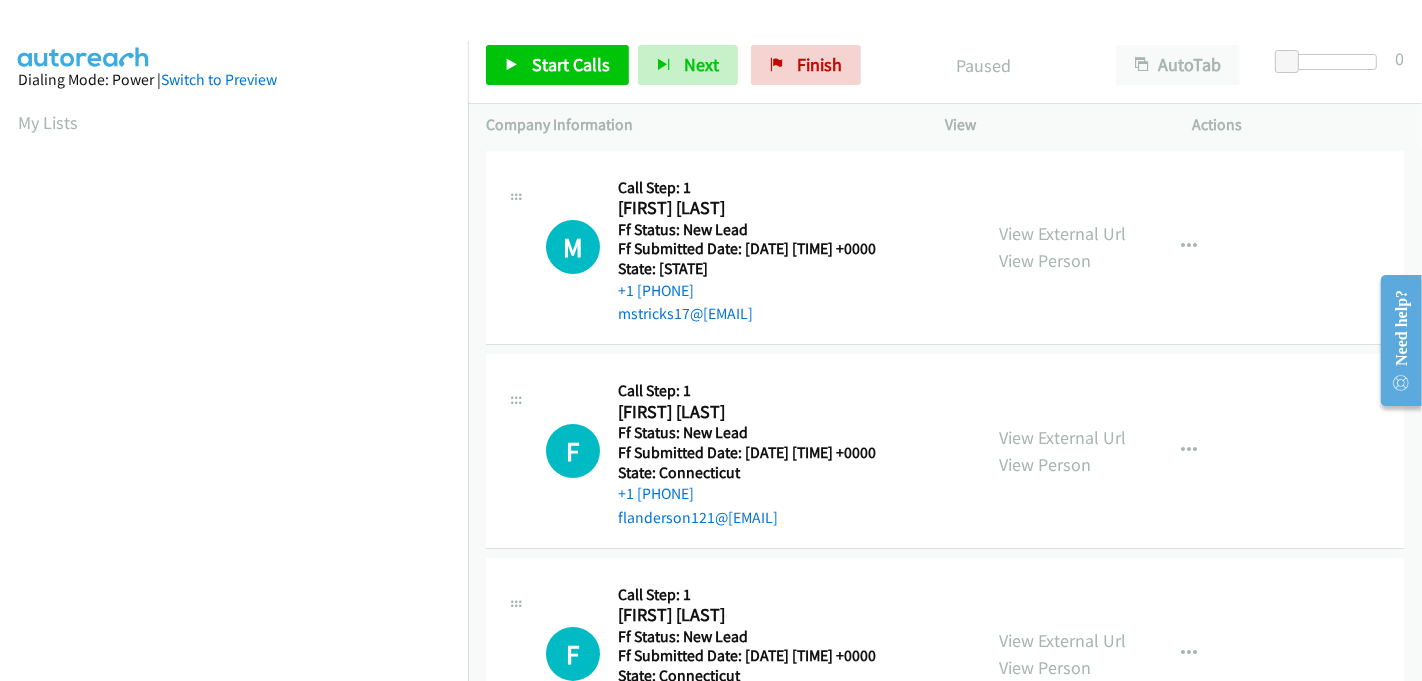 click on "[FIRST] [LAST]" at bounding box center [767, 208] 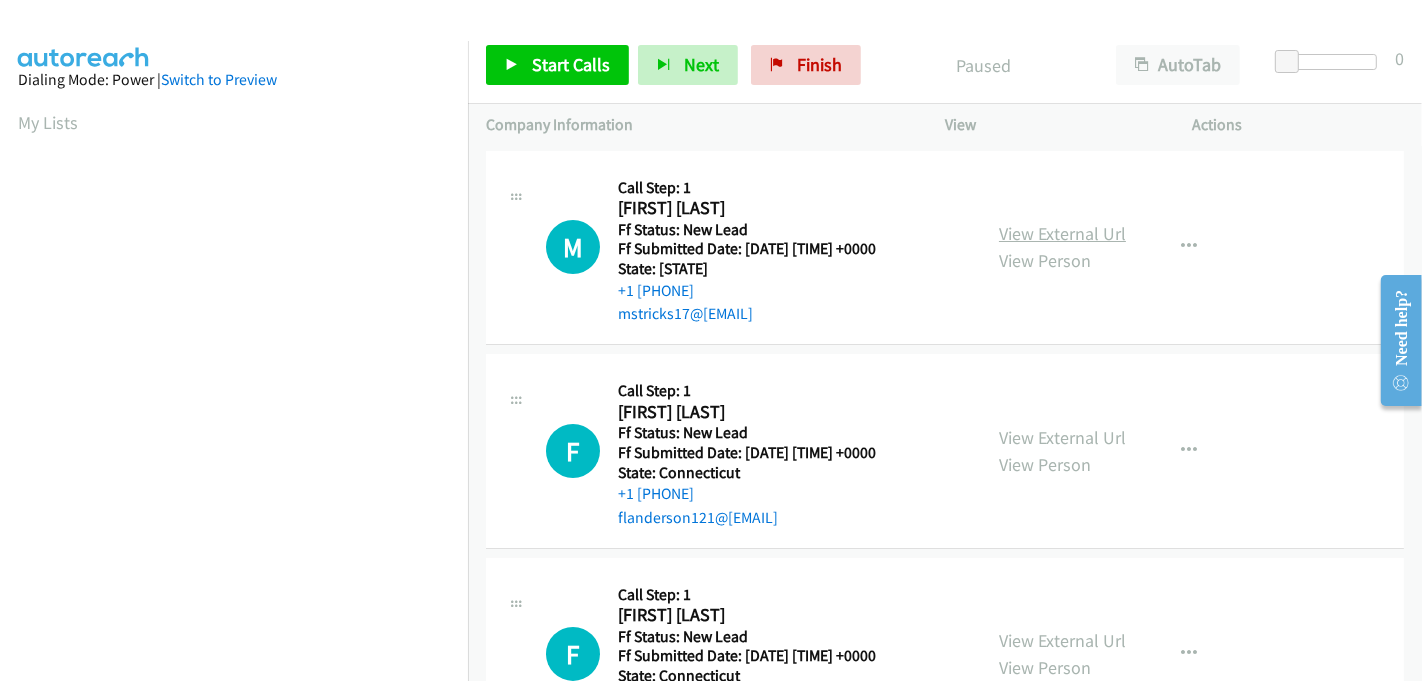 click on "View External Url" at bounding box center [1062, 233] 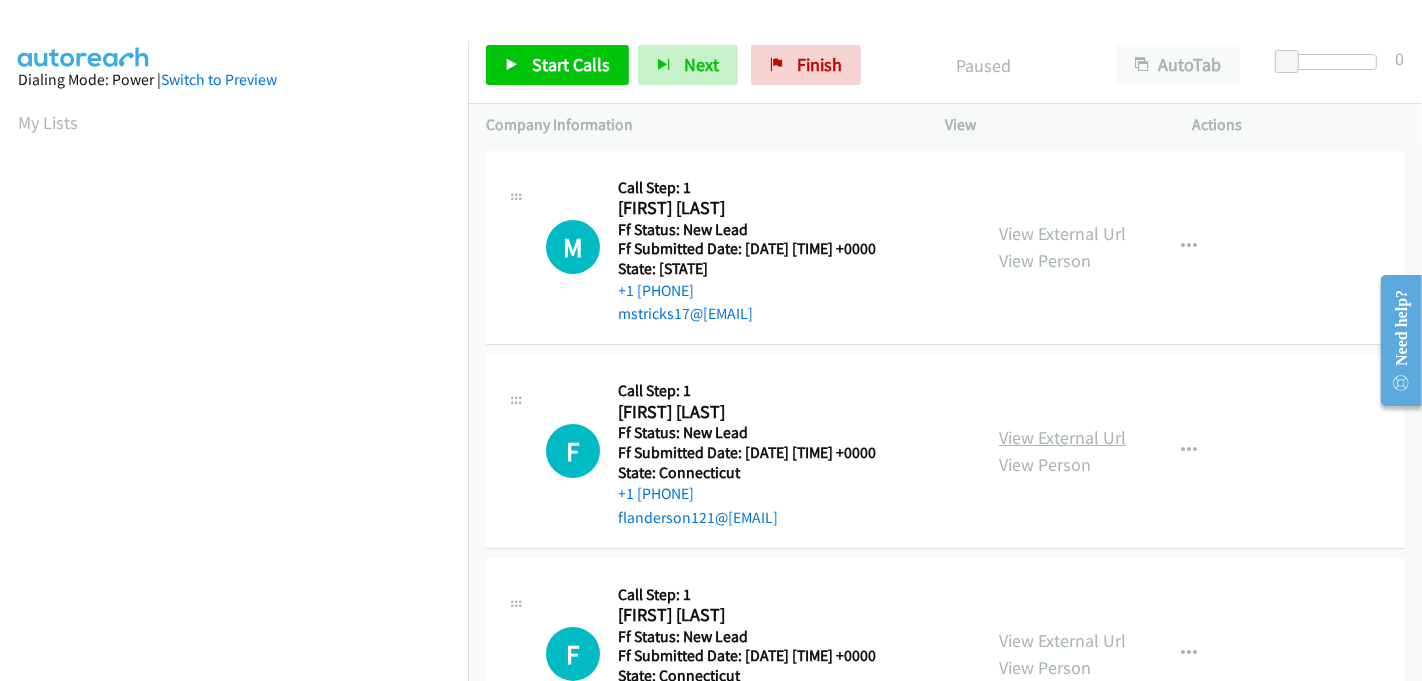 click on "View External Url" at bounding box center (1062, 437) 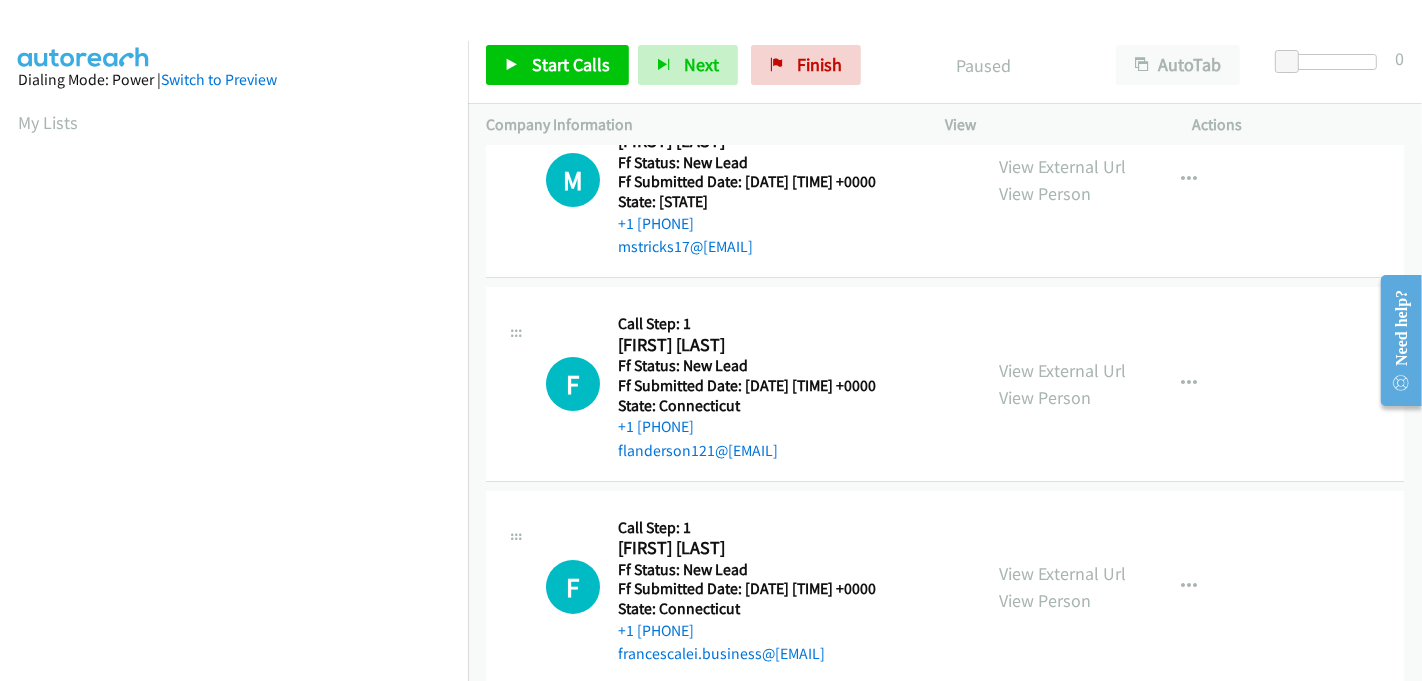 scroll, scrollTop: 100, scrollLeft: 0, axis: vertical 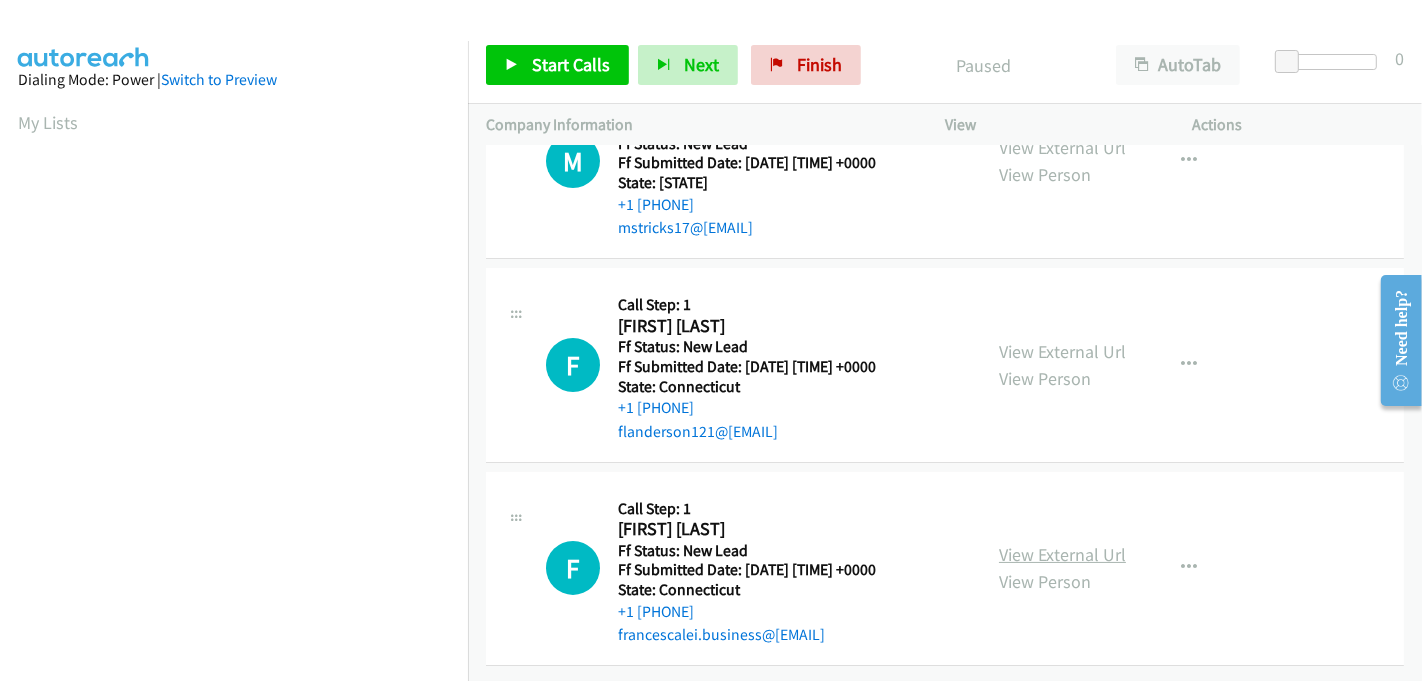 click on "View External Url" at bounding box center [1062, 554] 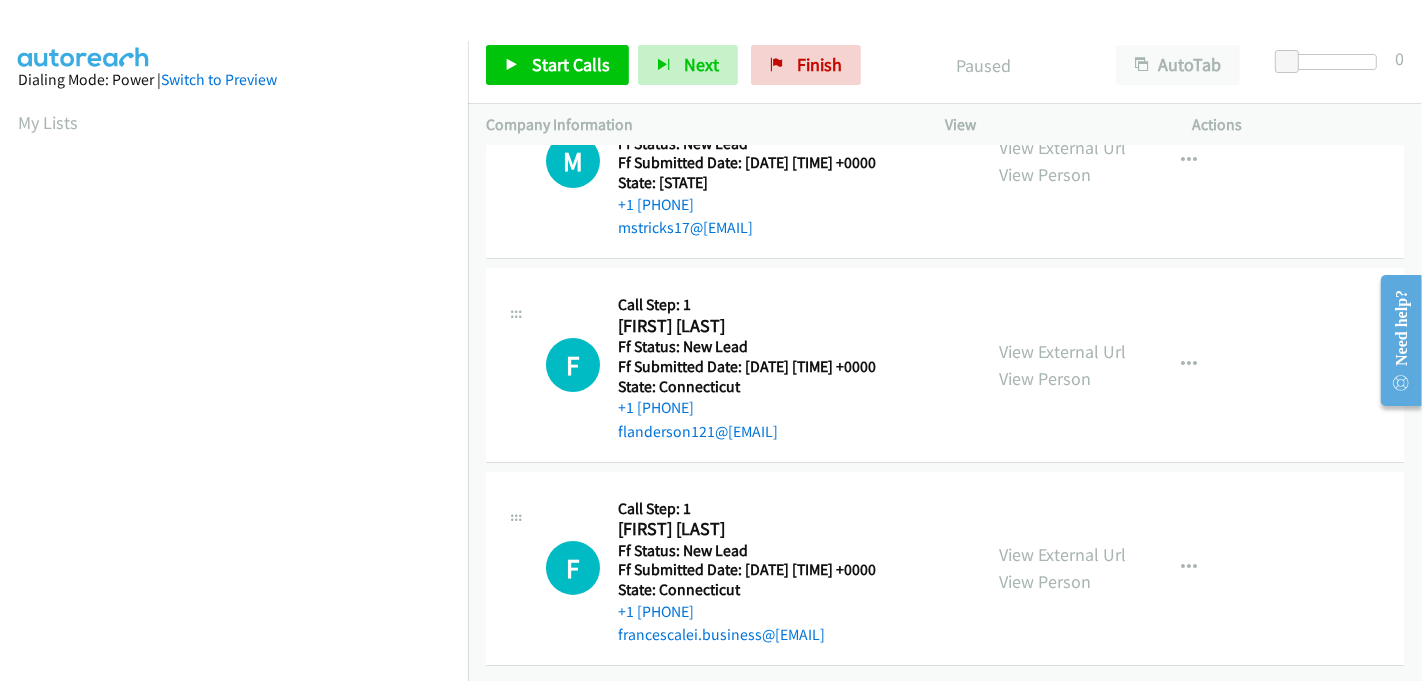 scroll, scrollTop: 442, scrollLeft: 0, axis: vertical 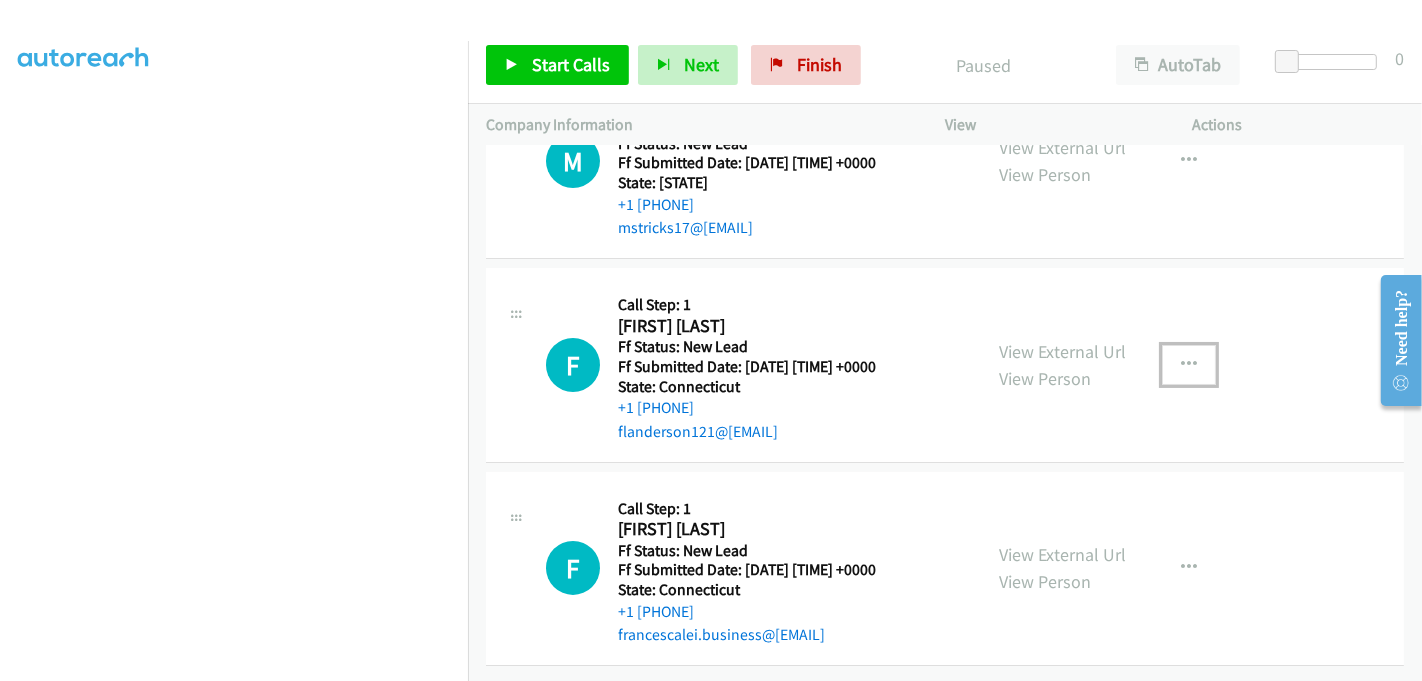 click at bounding box center [1189, 365] 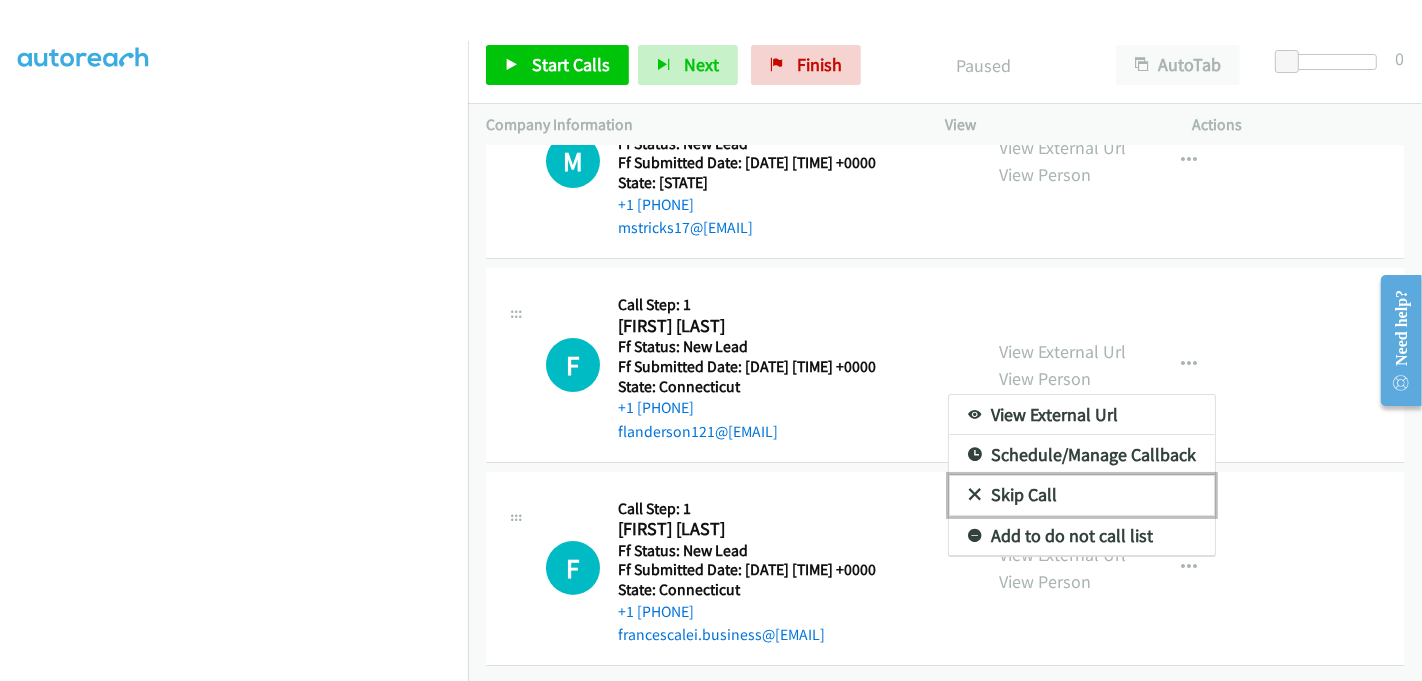 click on "Skip Call" at bounding box center (1082, 495) 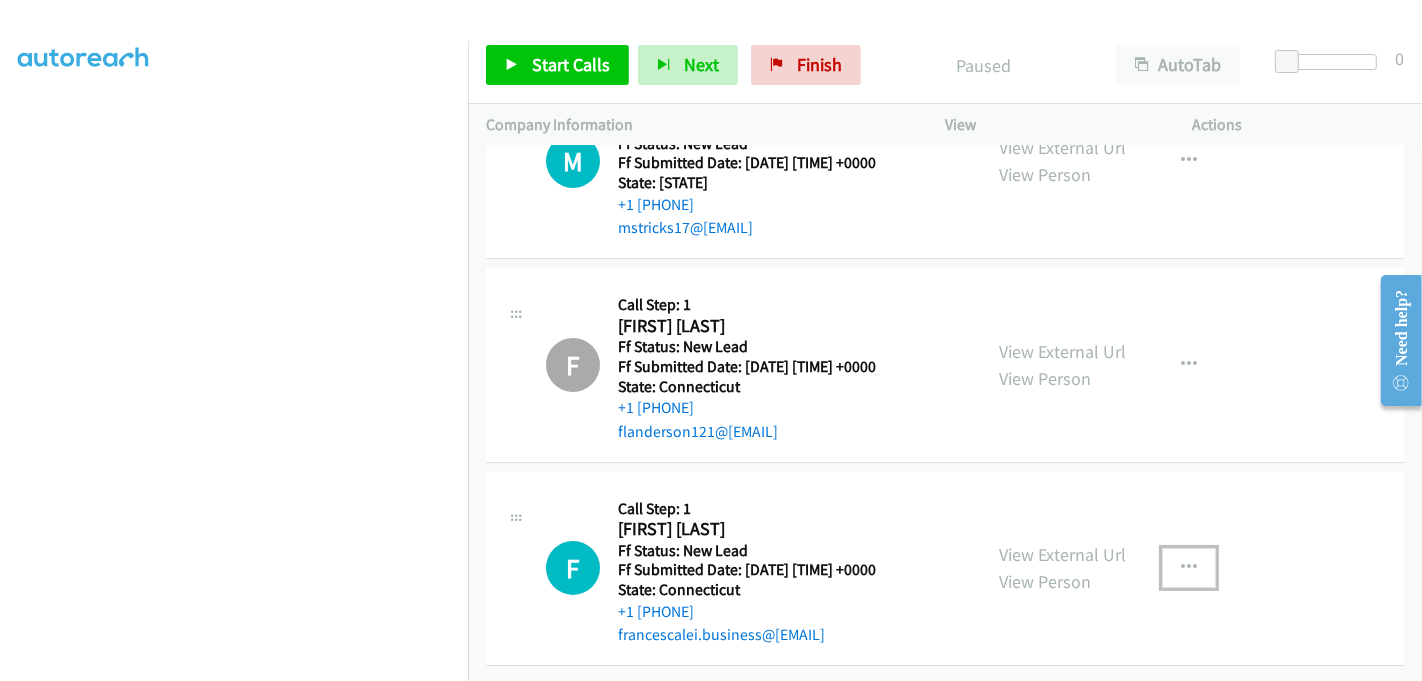 click at bounding box center (1189, 568) 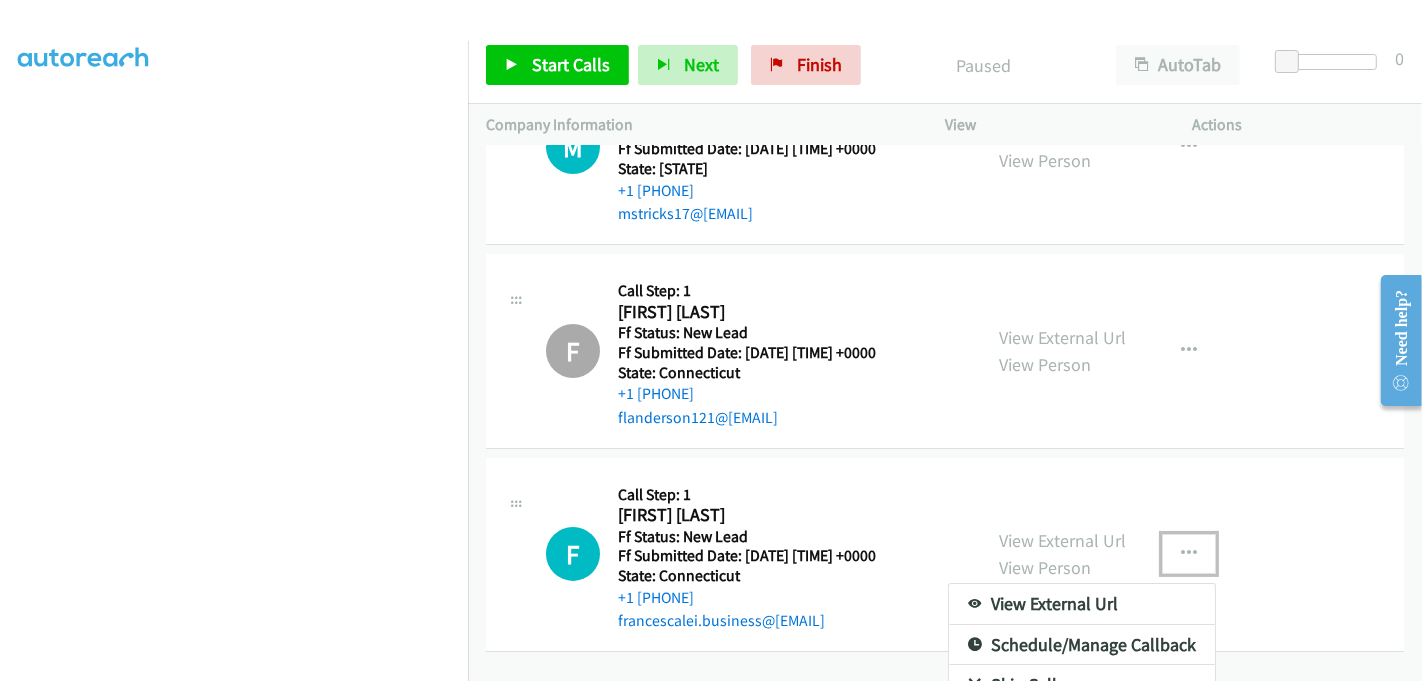 scroll, scrollTop: 178, scrollLeft: 0, axis: vertical 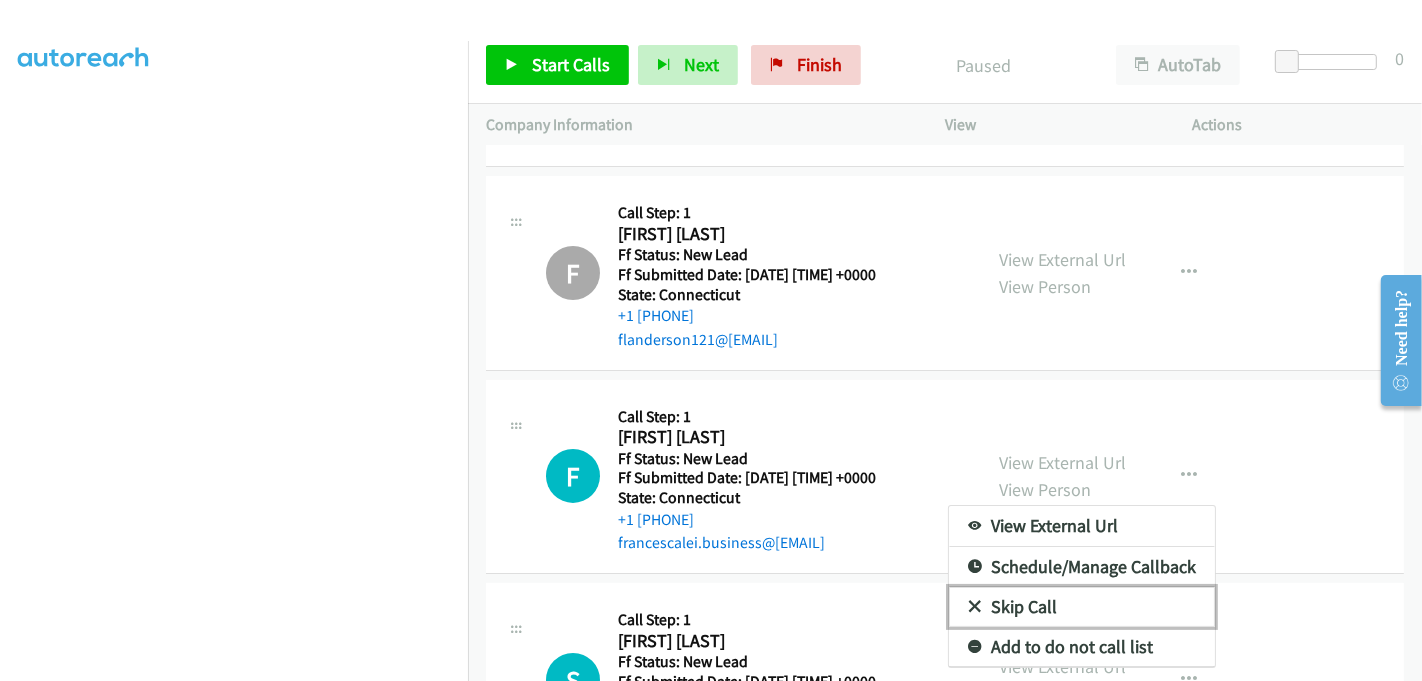 click on "Skip Call" at bounding box center [1082, 607] 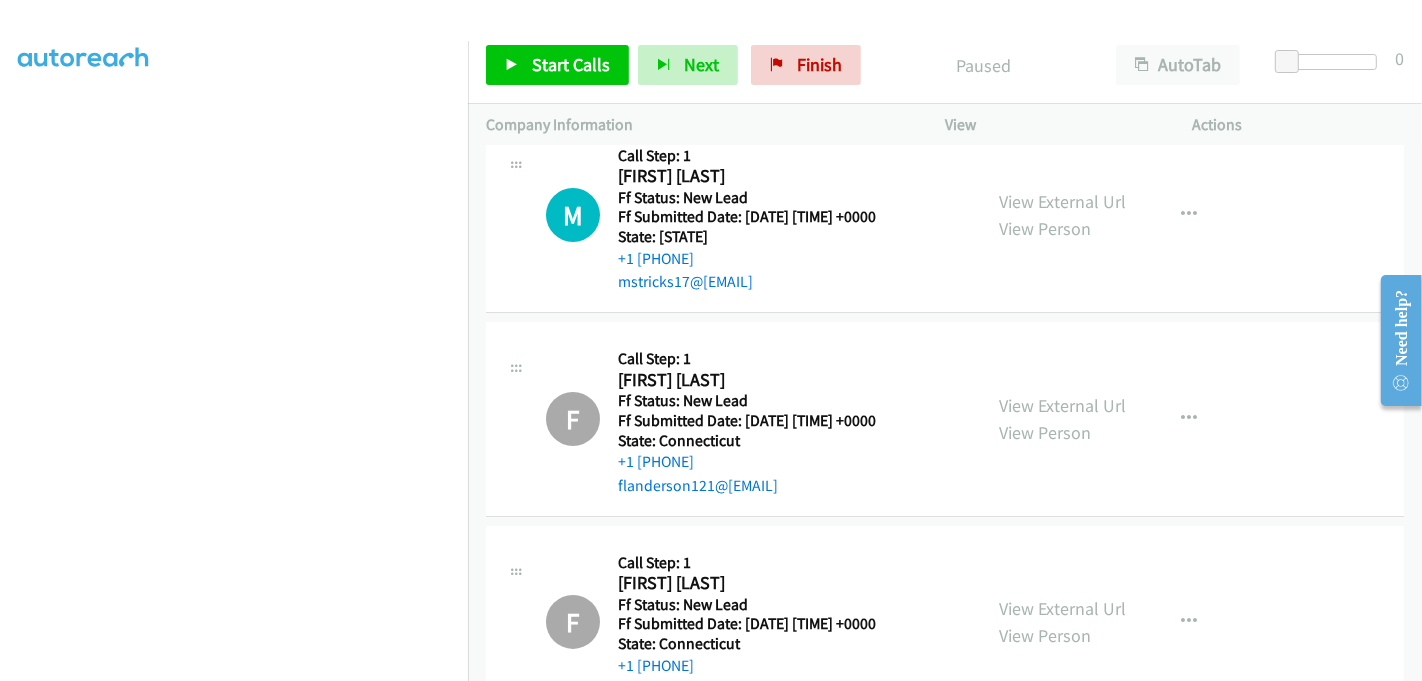 scroll, scrollTop: 0, scrollLeft: 0, axis: both 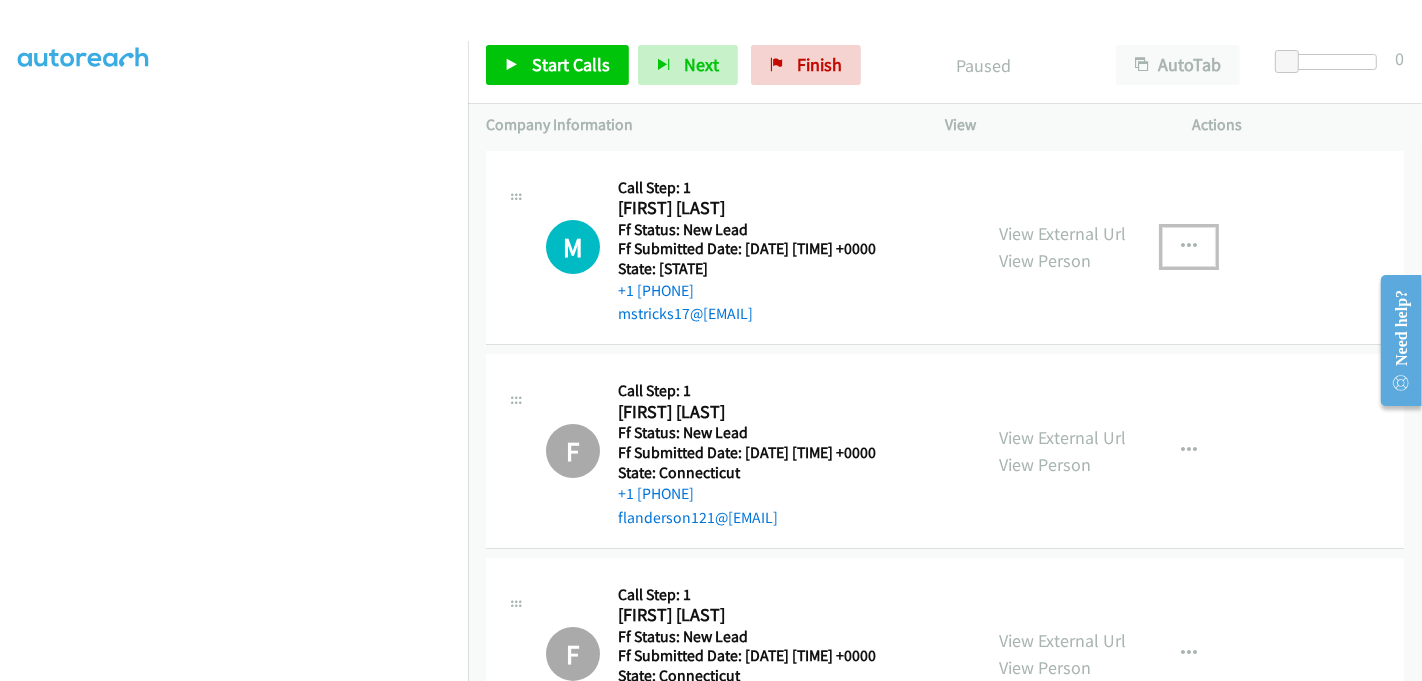 click at bounding box center (1189, 247) 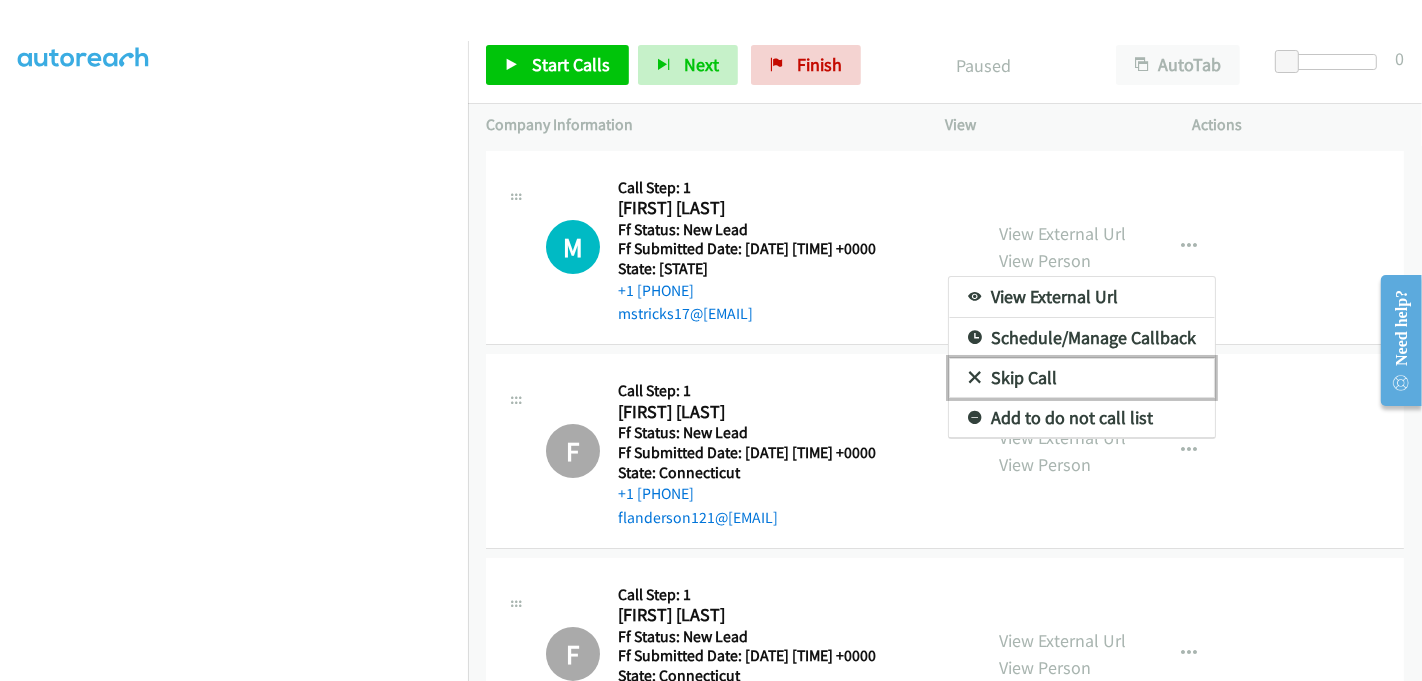 click on "Skip Call" at bounding box center (1082, 378) 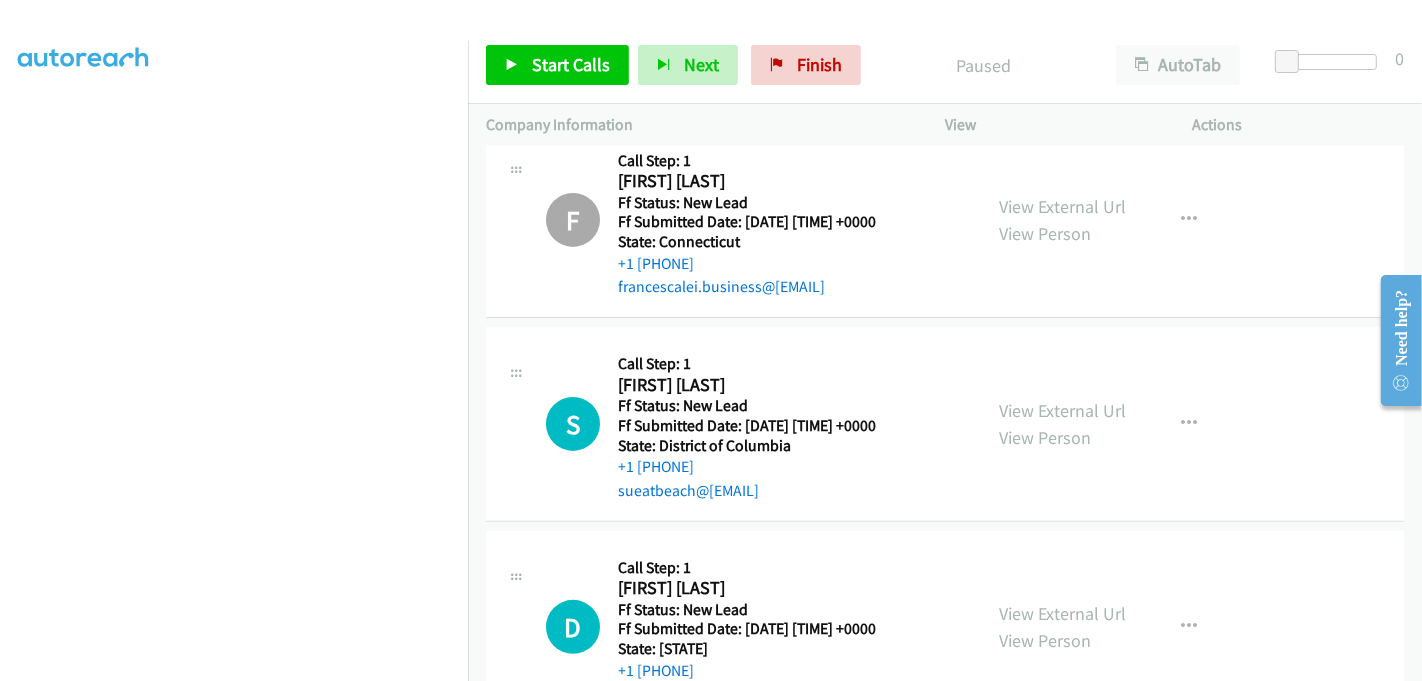 scroll, scrollTop: 666, scrollLeft: 0, axis: vertical 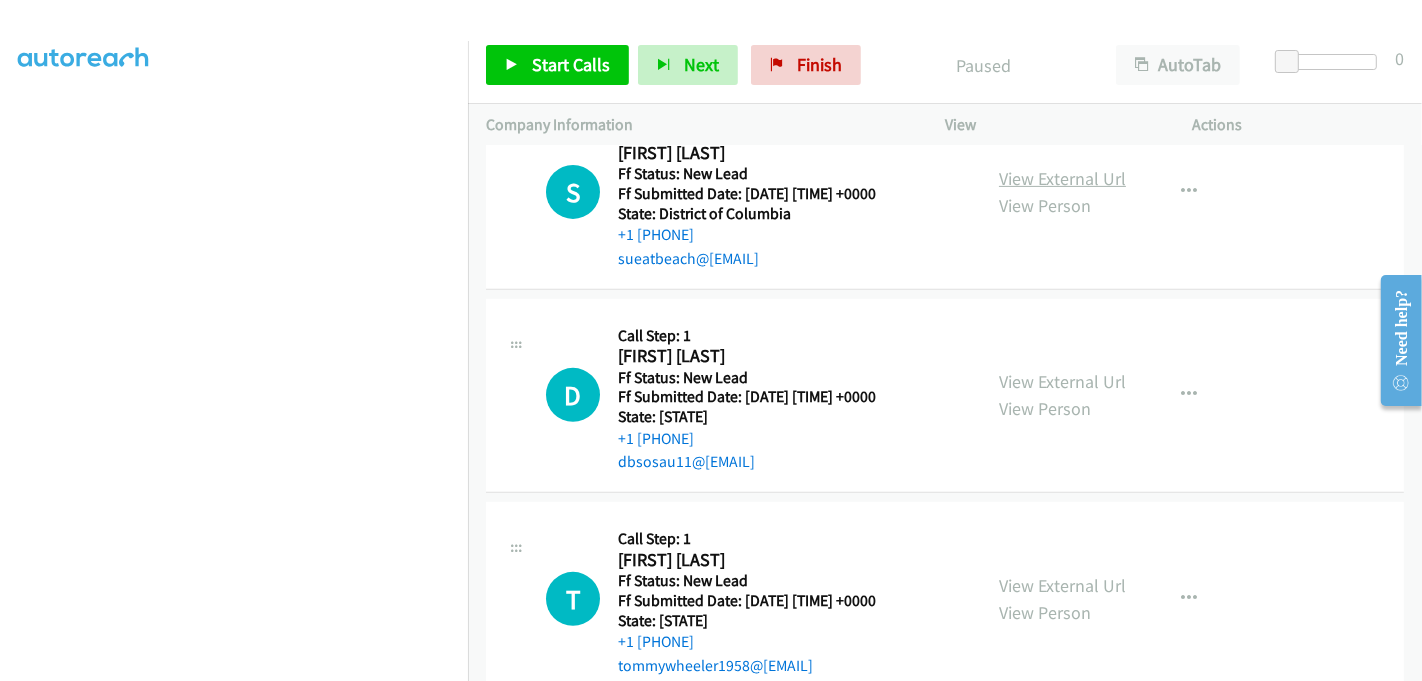 click on "View External Url" at bounding box center [1062, 178] 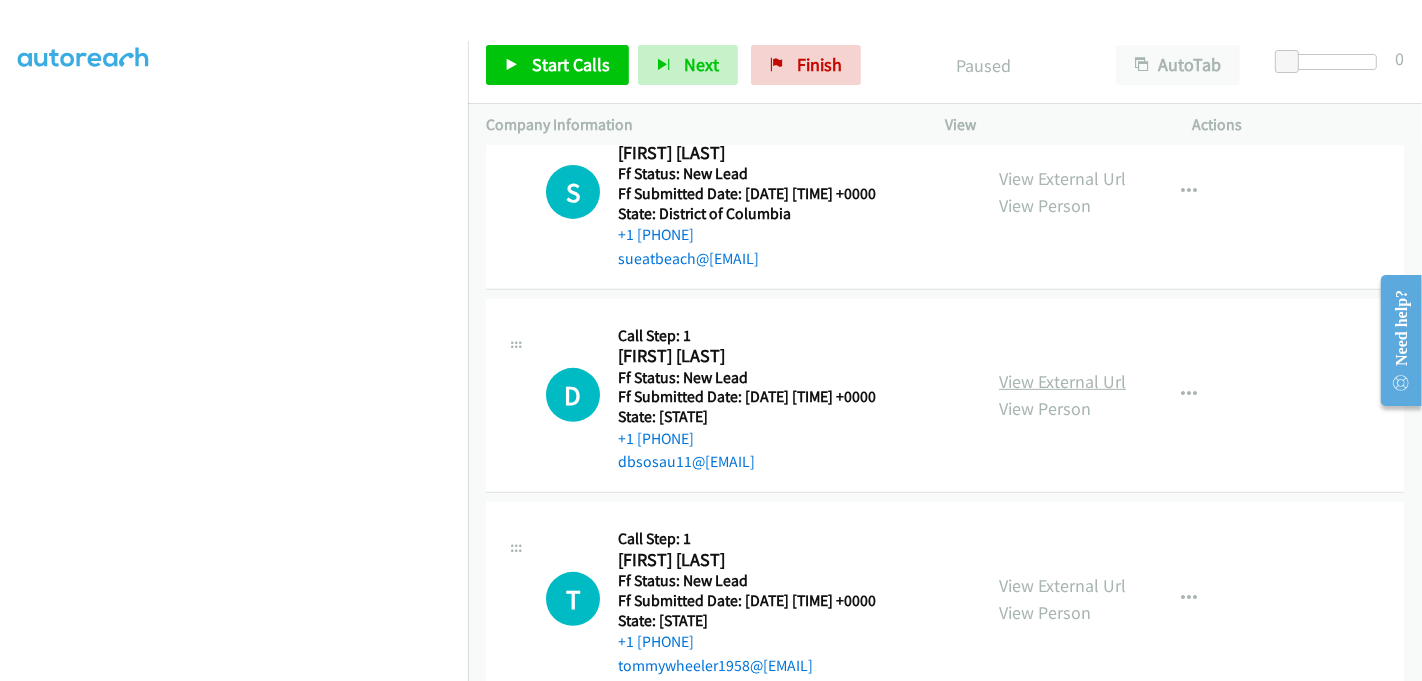 click on "View External Url" at bounding box center (1062, 381) 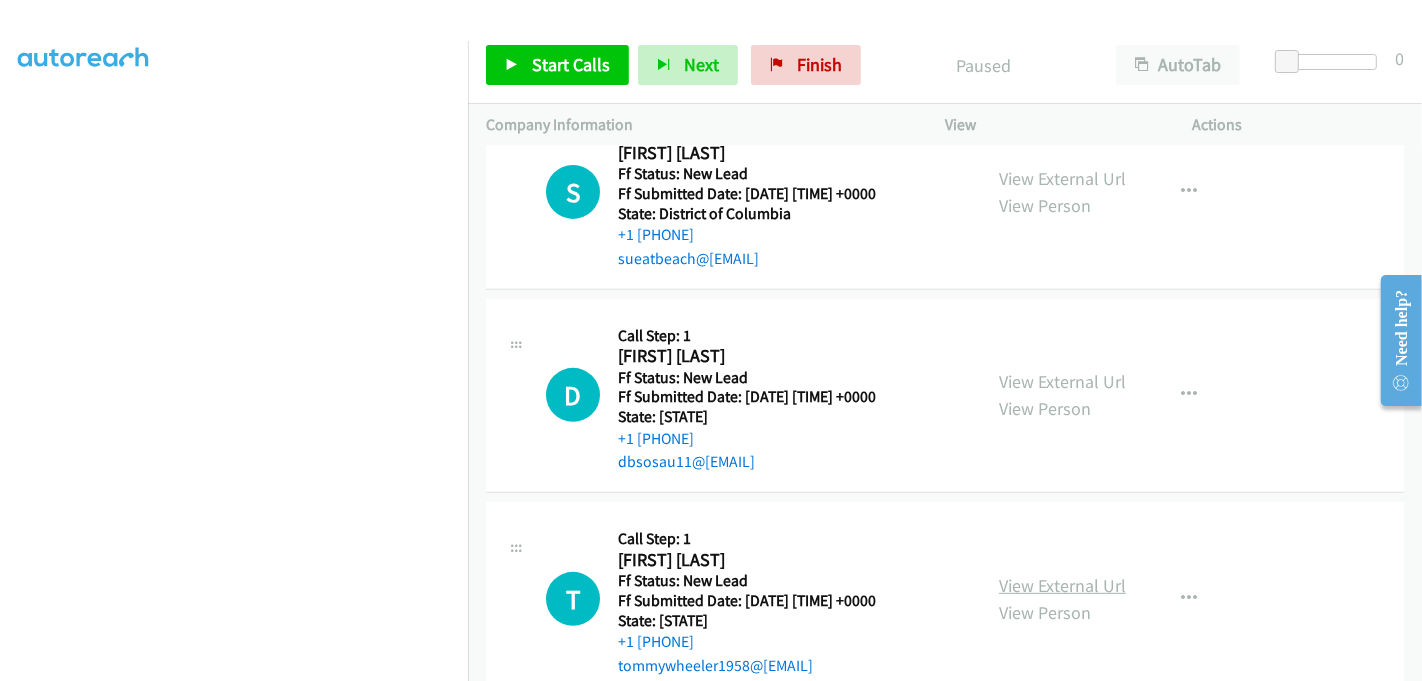 click on "View External Url" at bounding box center [1062, 585] 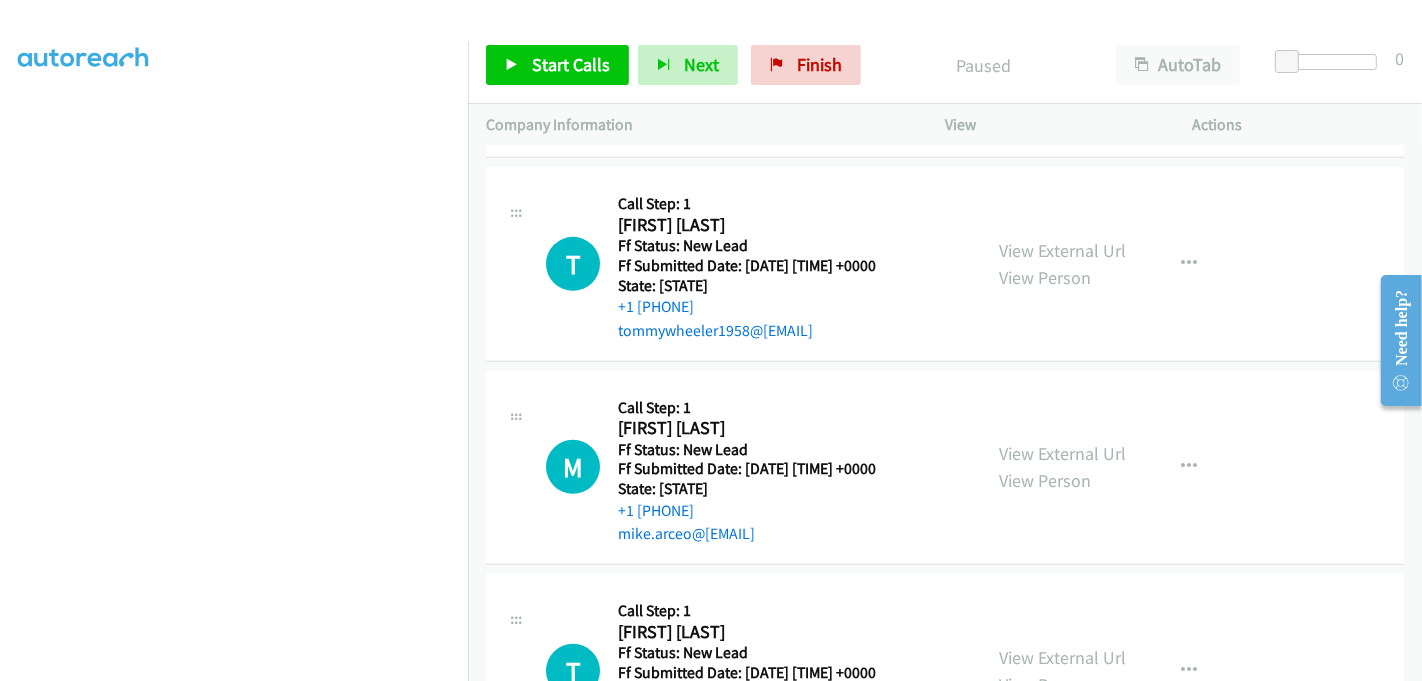 scroll, scrollTop: 1111, scrollLeft: 0, axis: vertical 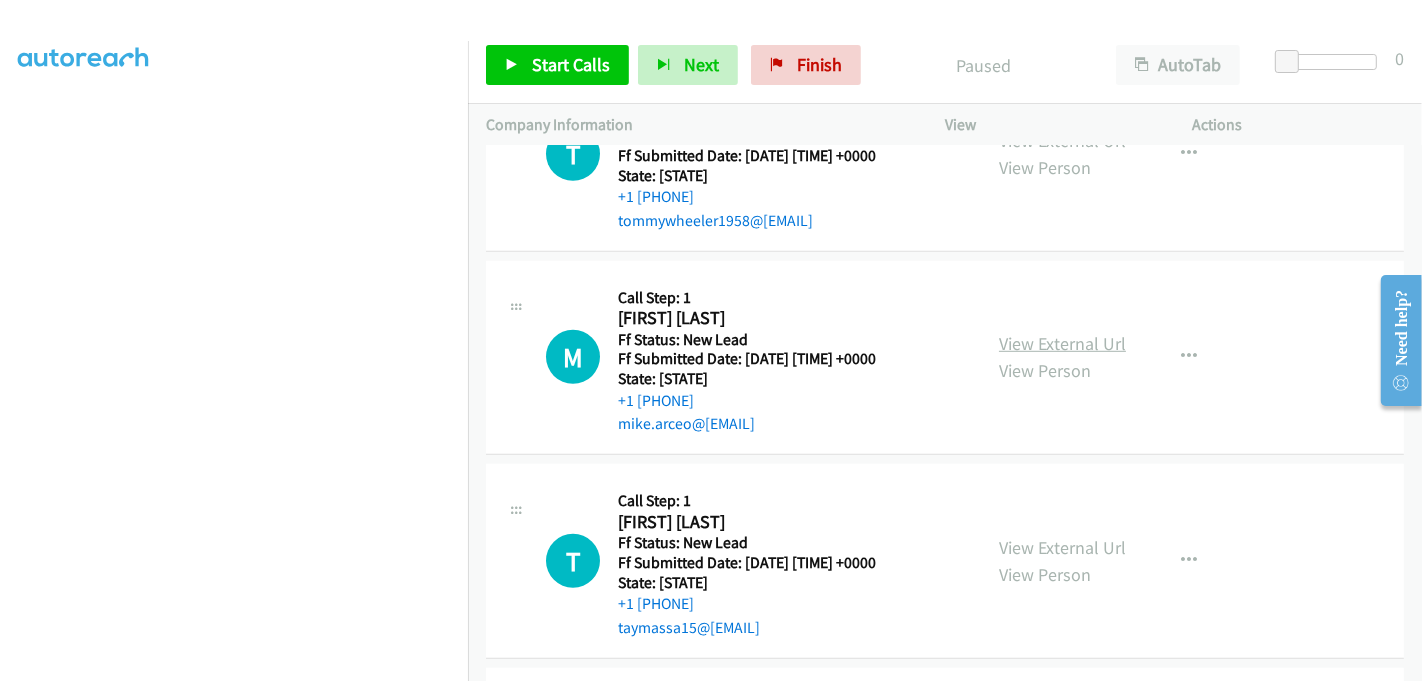click on "View External Url" at bounding box center [1062, 343] 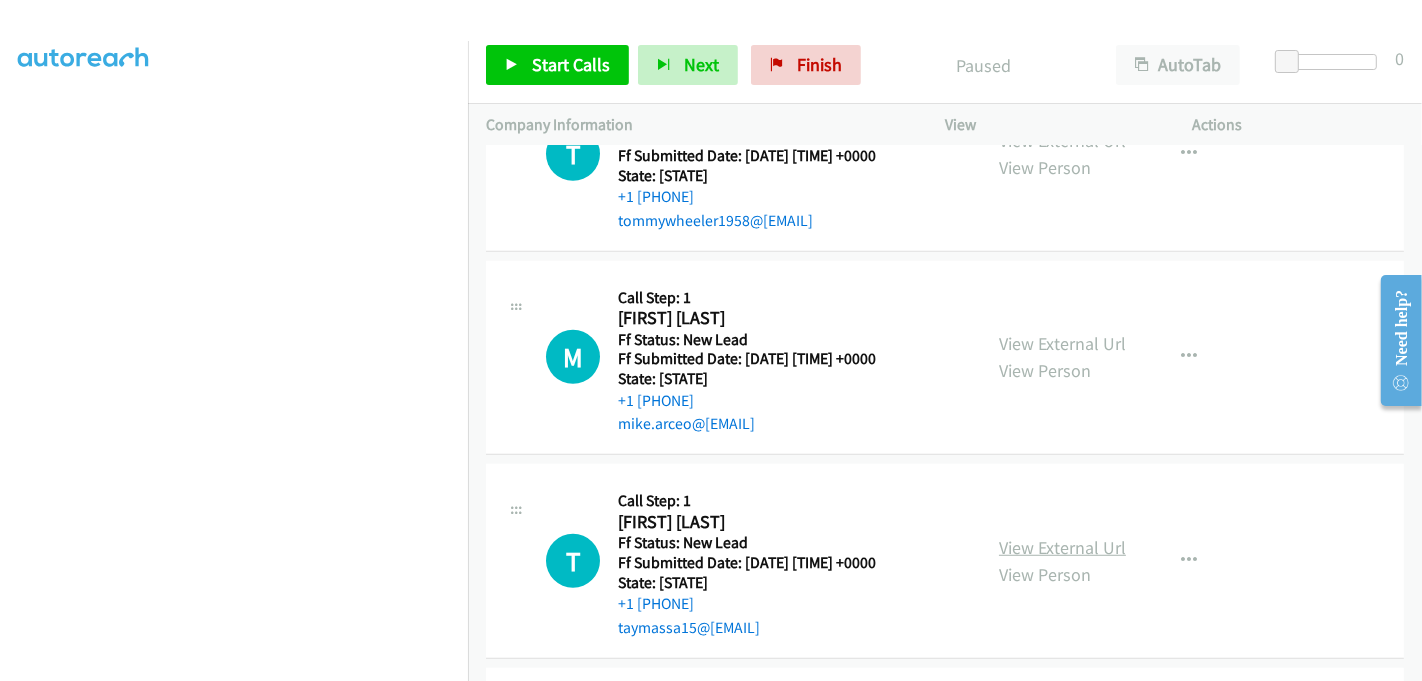 click on "View External Url" at bounding box center [1062, 547] 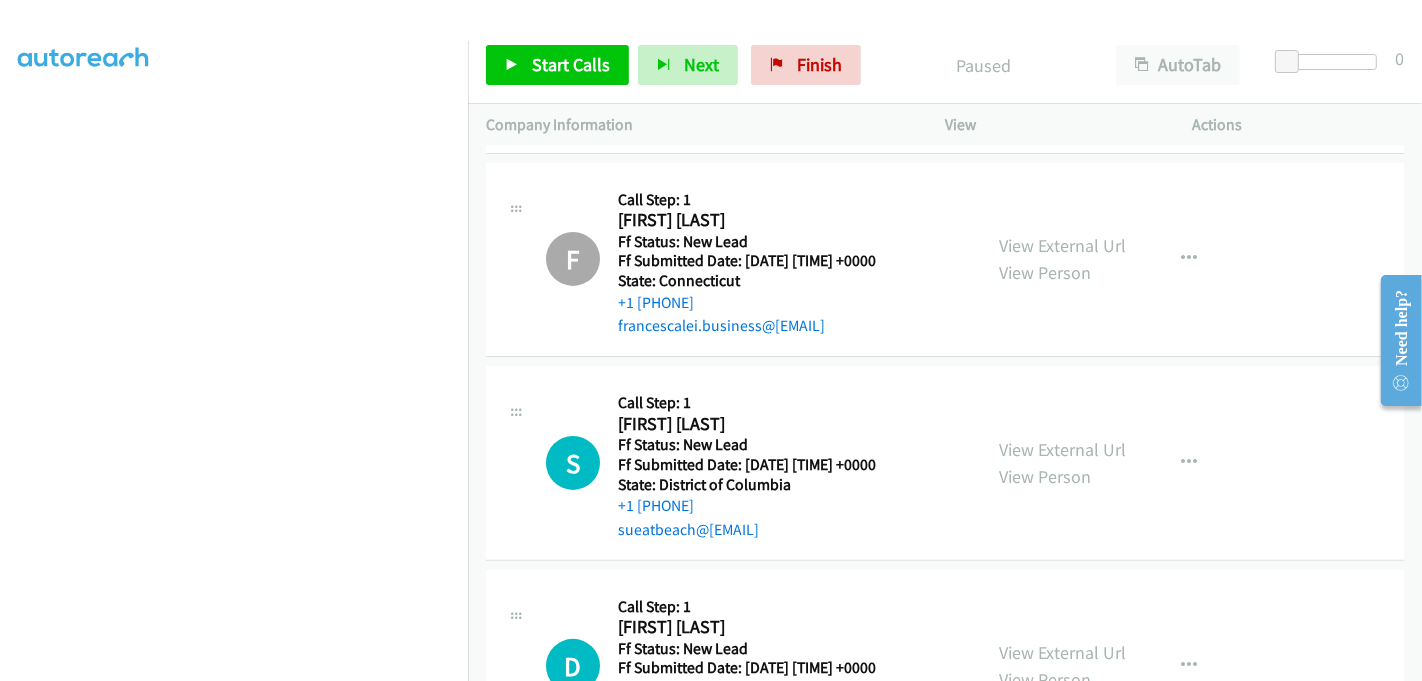 scroll, scrollTop: 555, scrollLeft: 0, axis: vertical 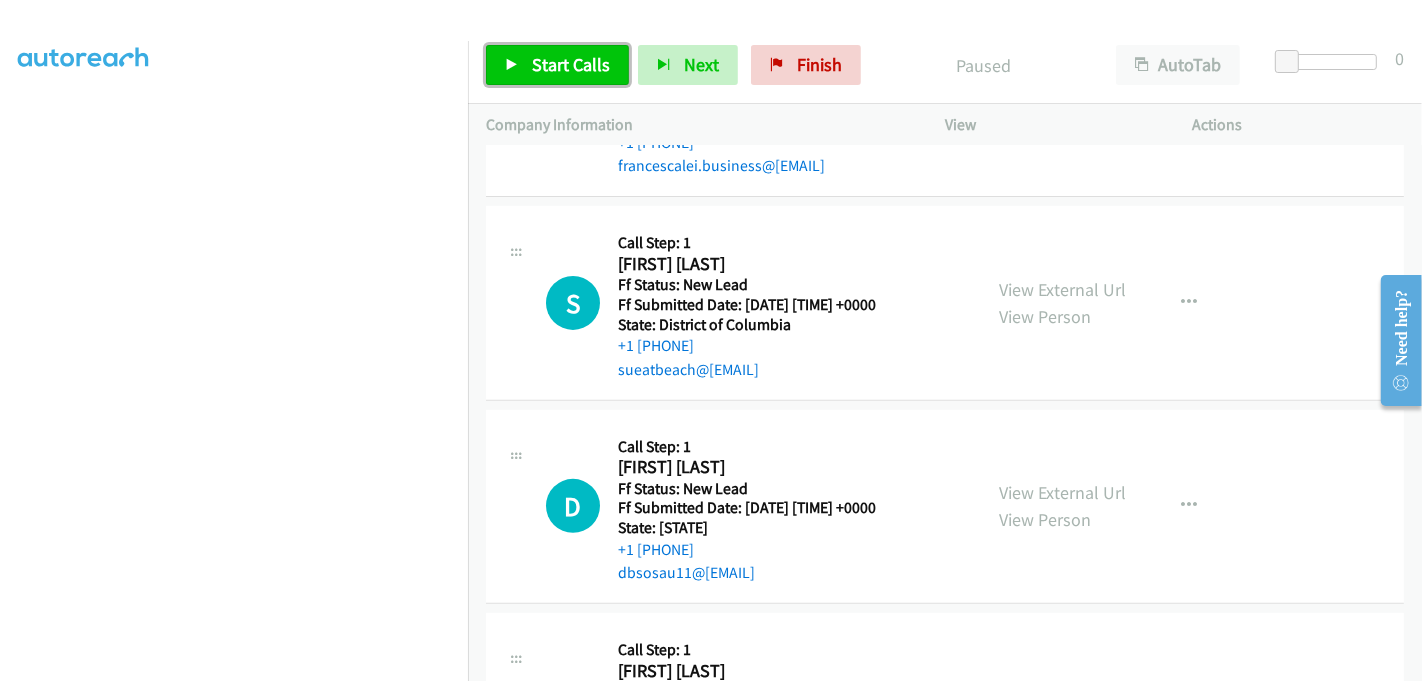 click on "Start Calls" at bounding box center [571, 64] 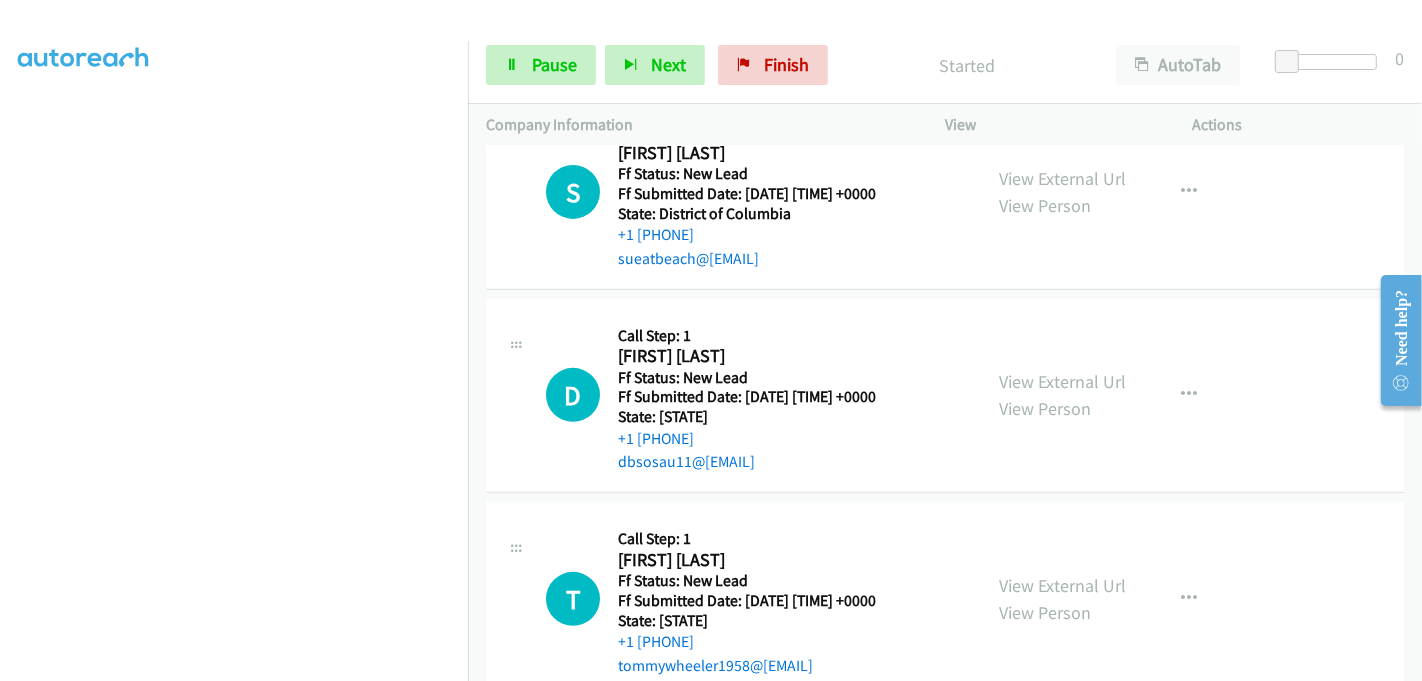 scroll, scrollTop: 555, scrollLeft: 0, axis: vertical 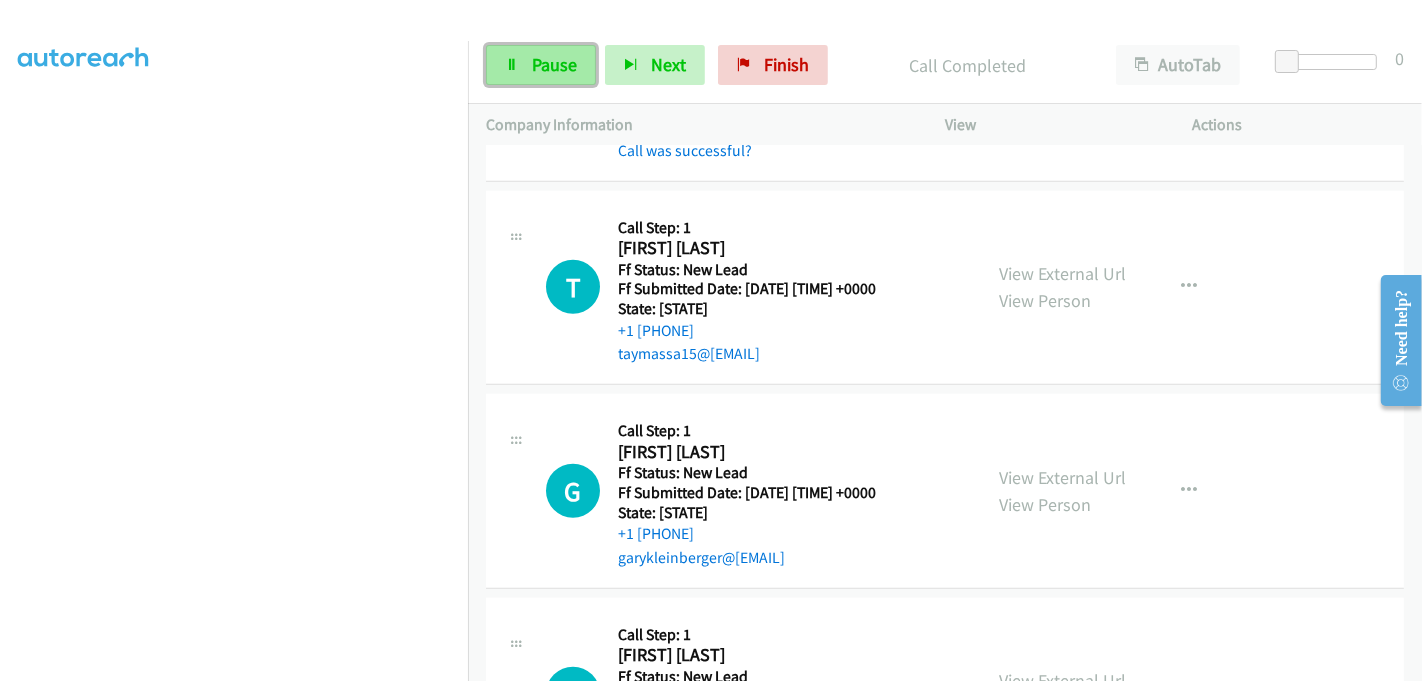 click on "Pause" at bounding box center (554, 64) 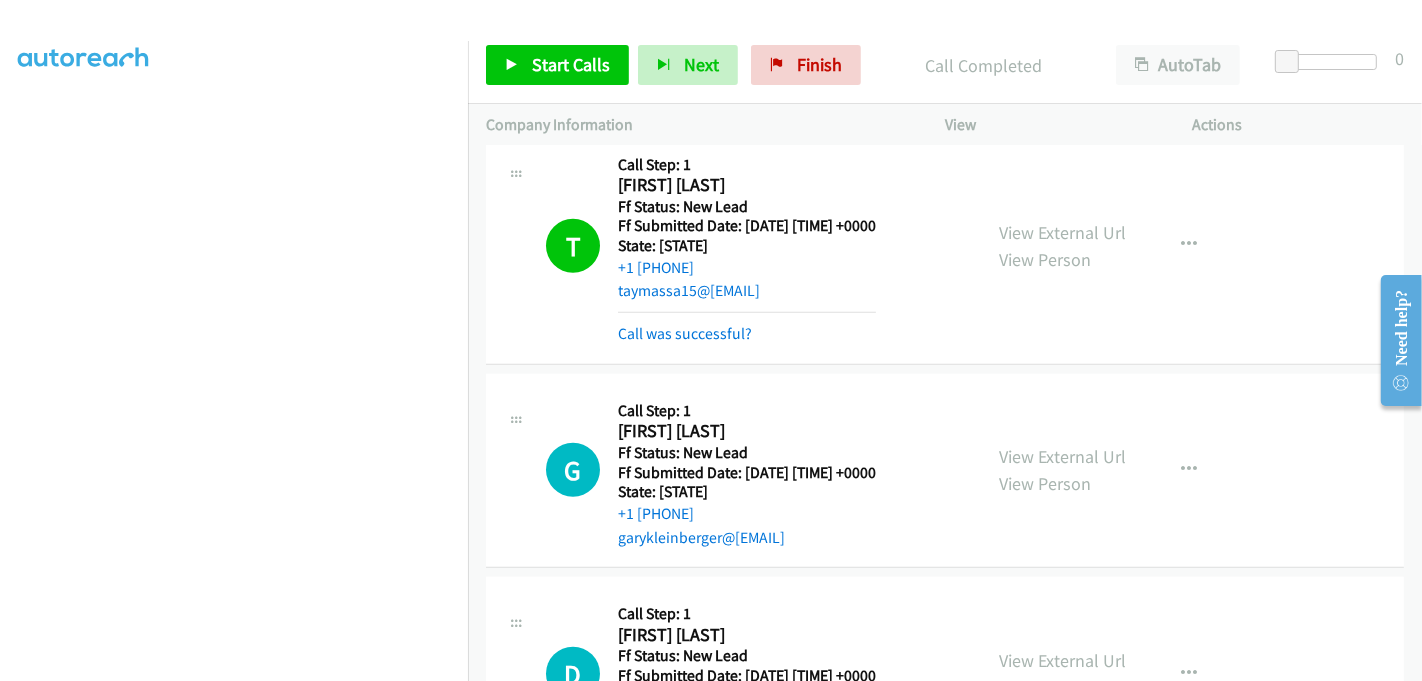 scroll, scrollTop: 1666, scrollLeft: 0, axis: vertical 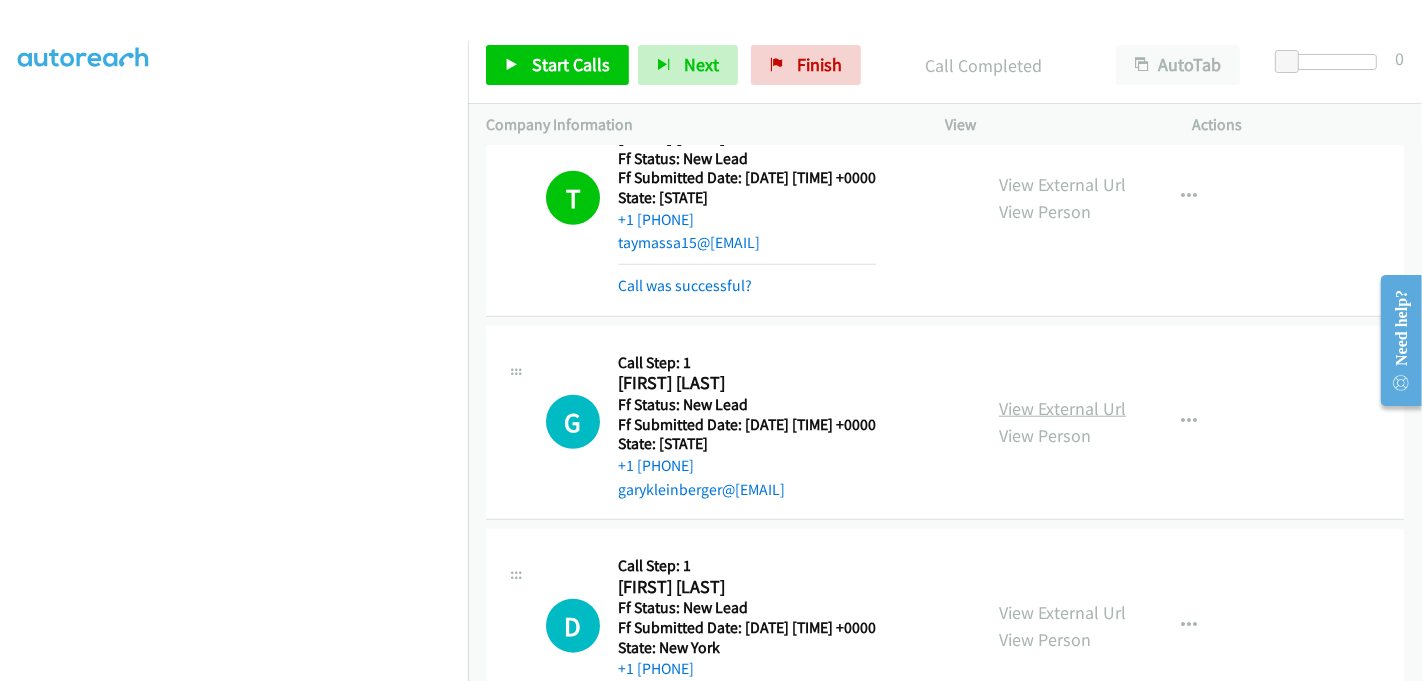 click on "View External Url" at bounding box center (1062, 408) 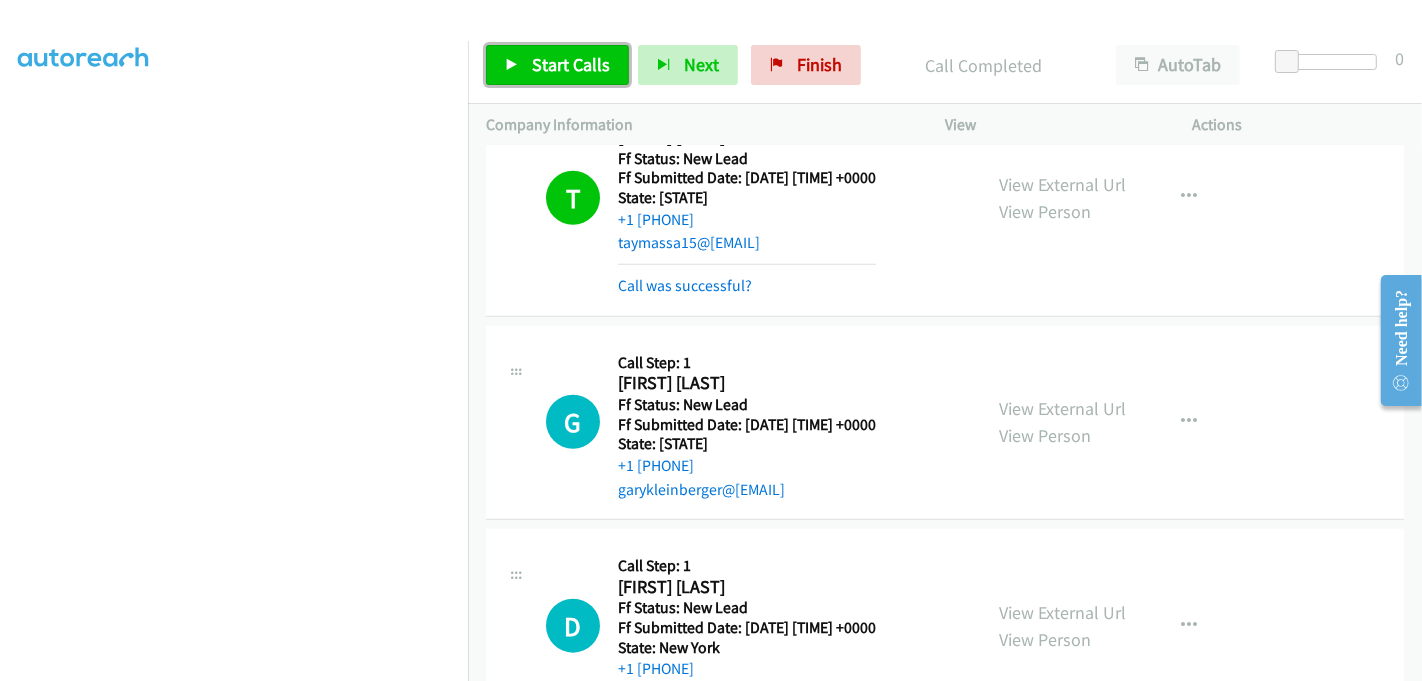 click on "Start Calls" at bounding box center [557, 65] 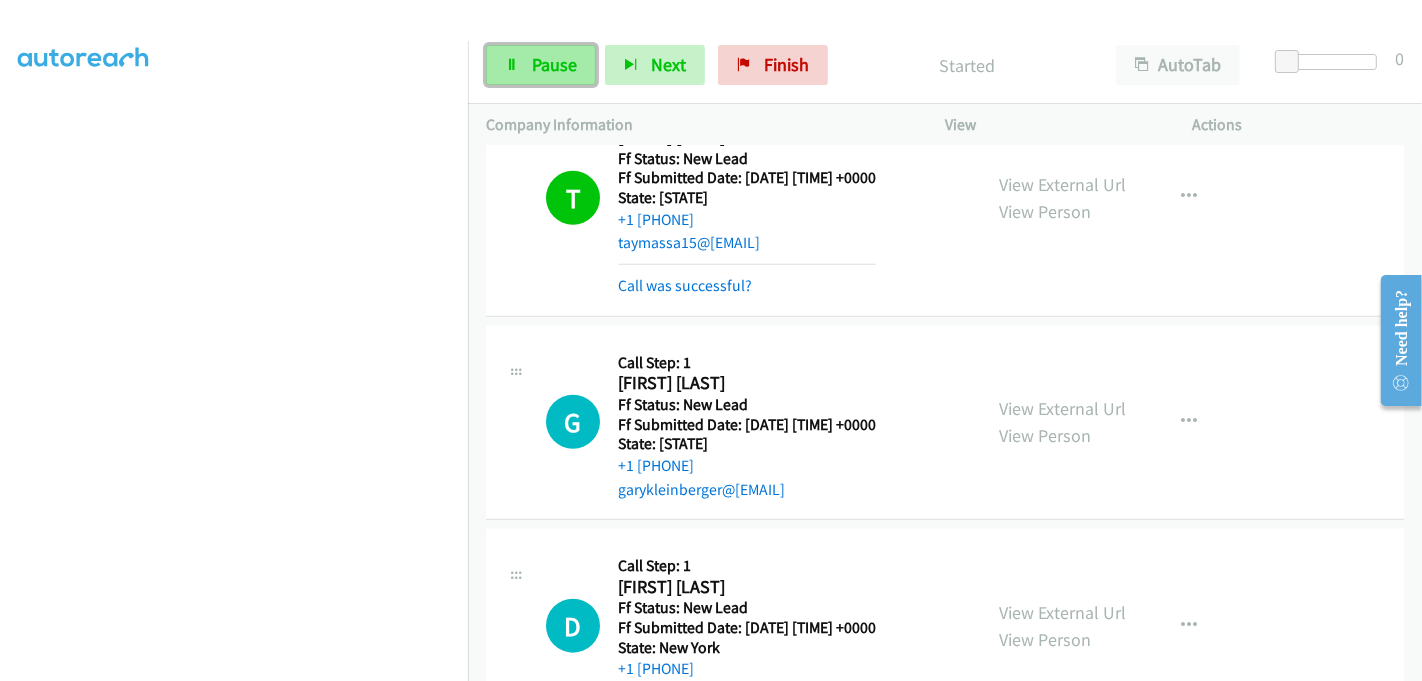 click on "Pause" at bounding box center [554, 64] 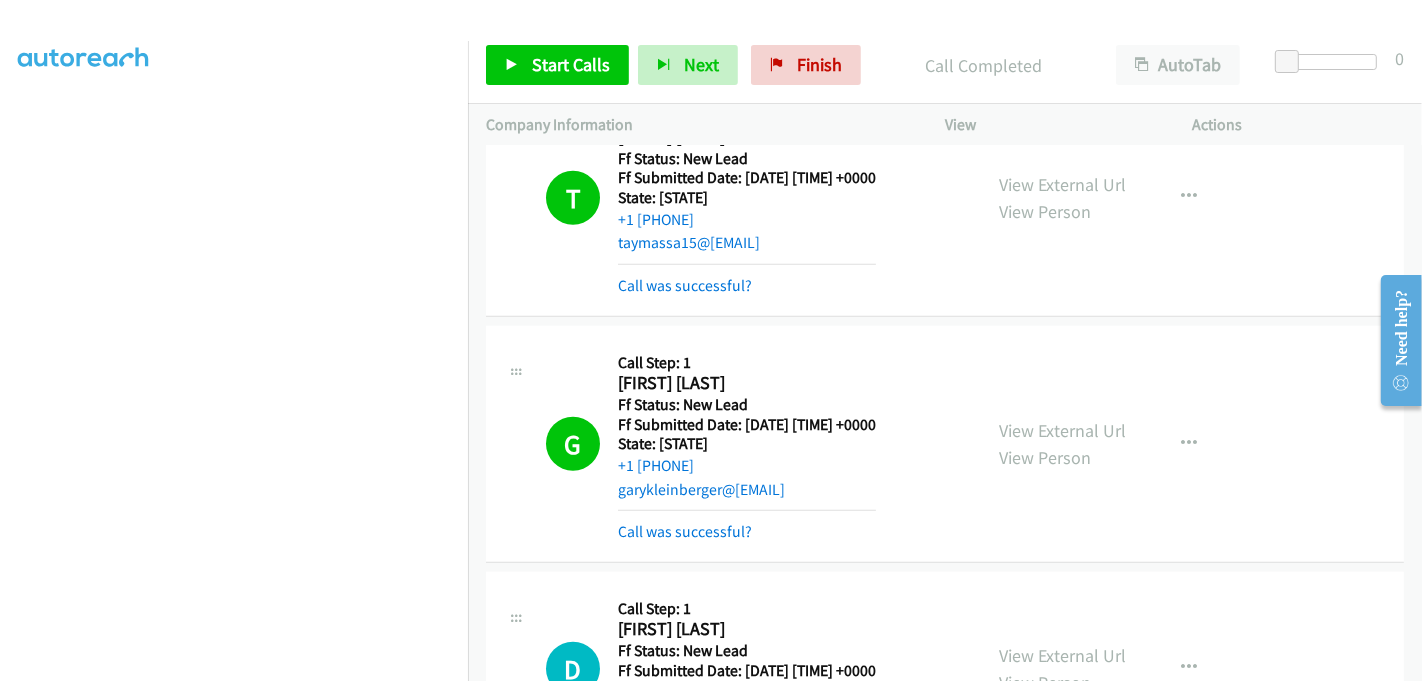scroll, scrollTop: 442, scrollLeft: 0, axis: vertical 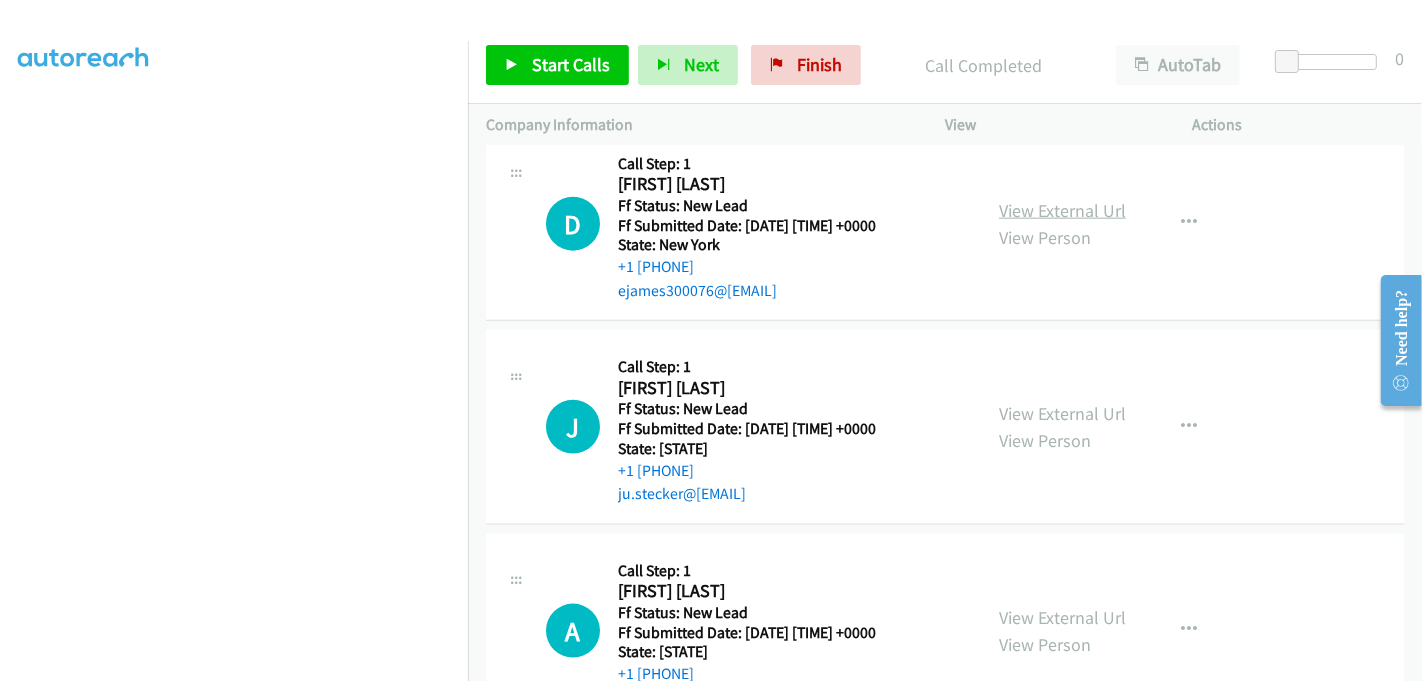 click on "View External Url" at bounding box center [1062, 210] 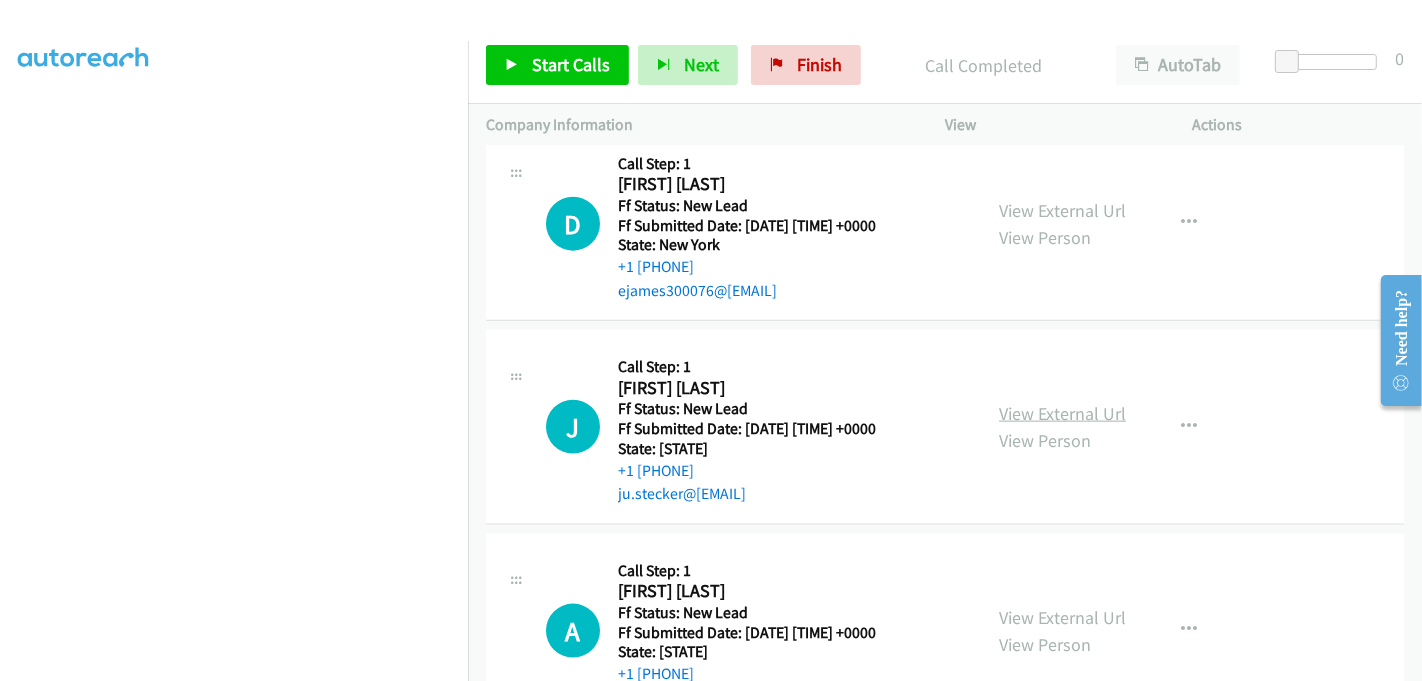 click on "View External Url" at bounding box center (1062, 413) 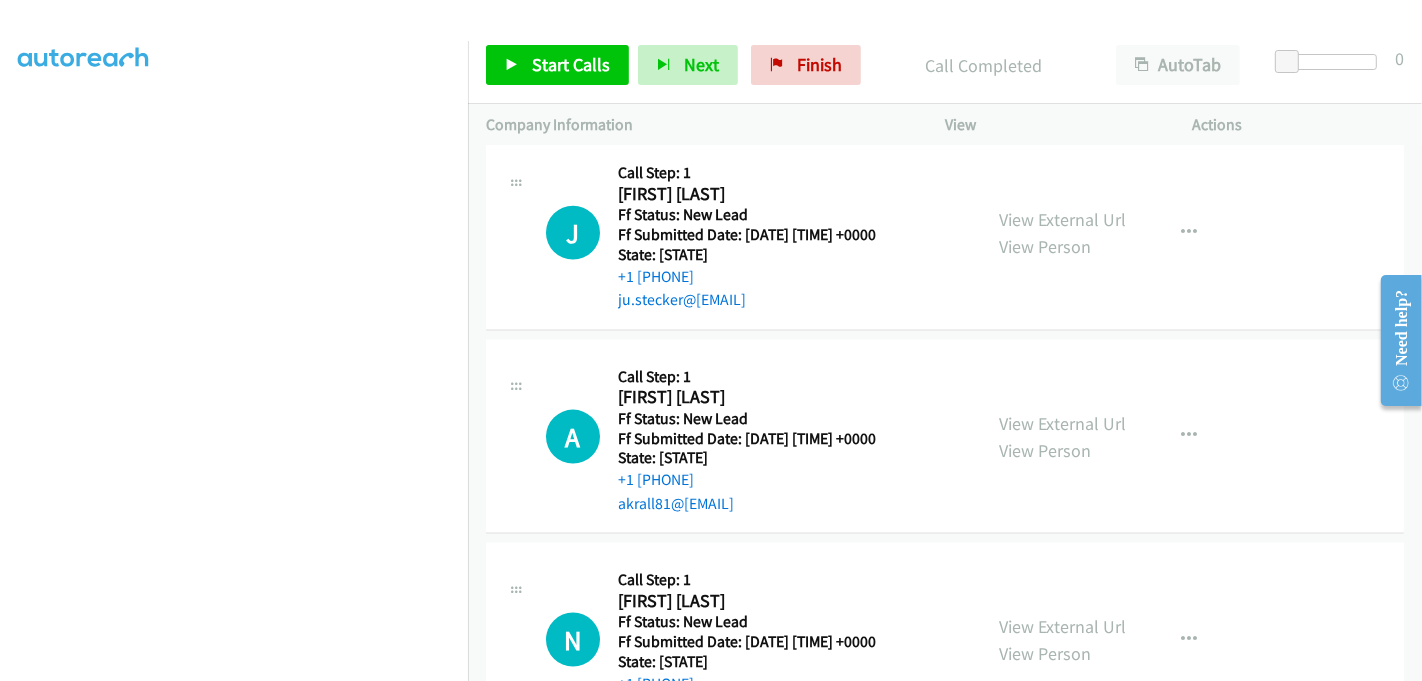 scroll, scrollTop: 2333, scrollLeft: 0, axis: vertical 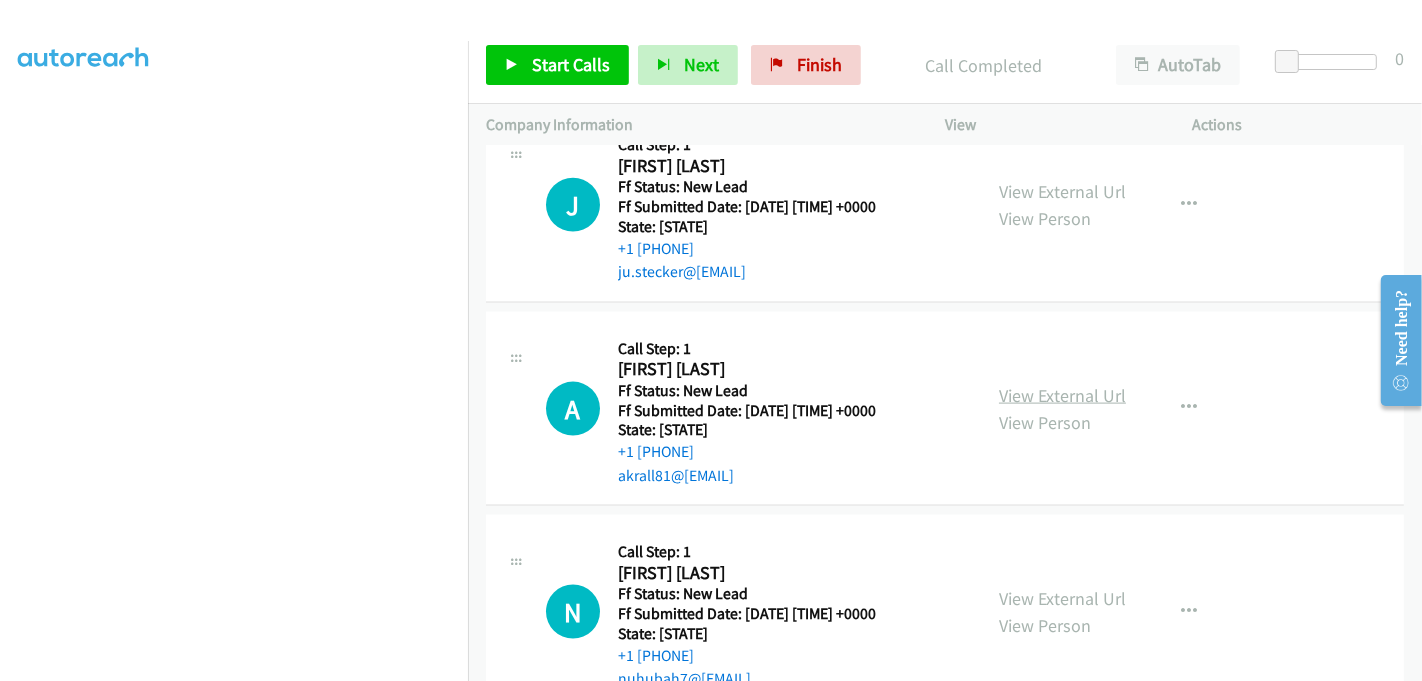 click on "View External Url" at bounding box center [1062, 395] 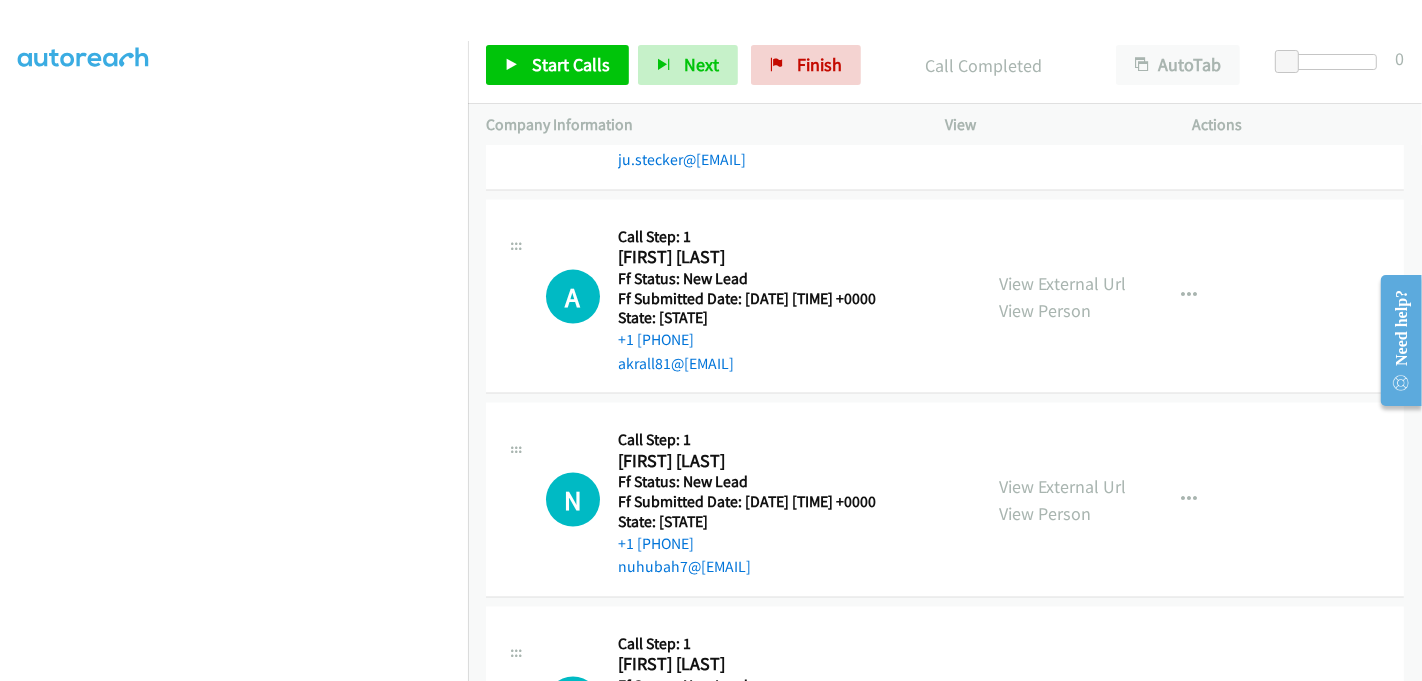 scroll, scrollTop: 2555, scrollLeft: 0, axis: vertical 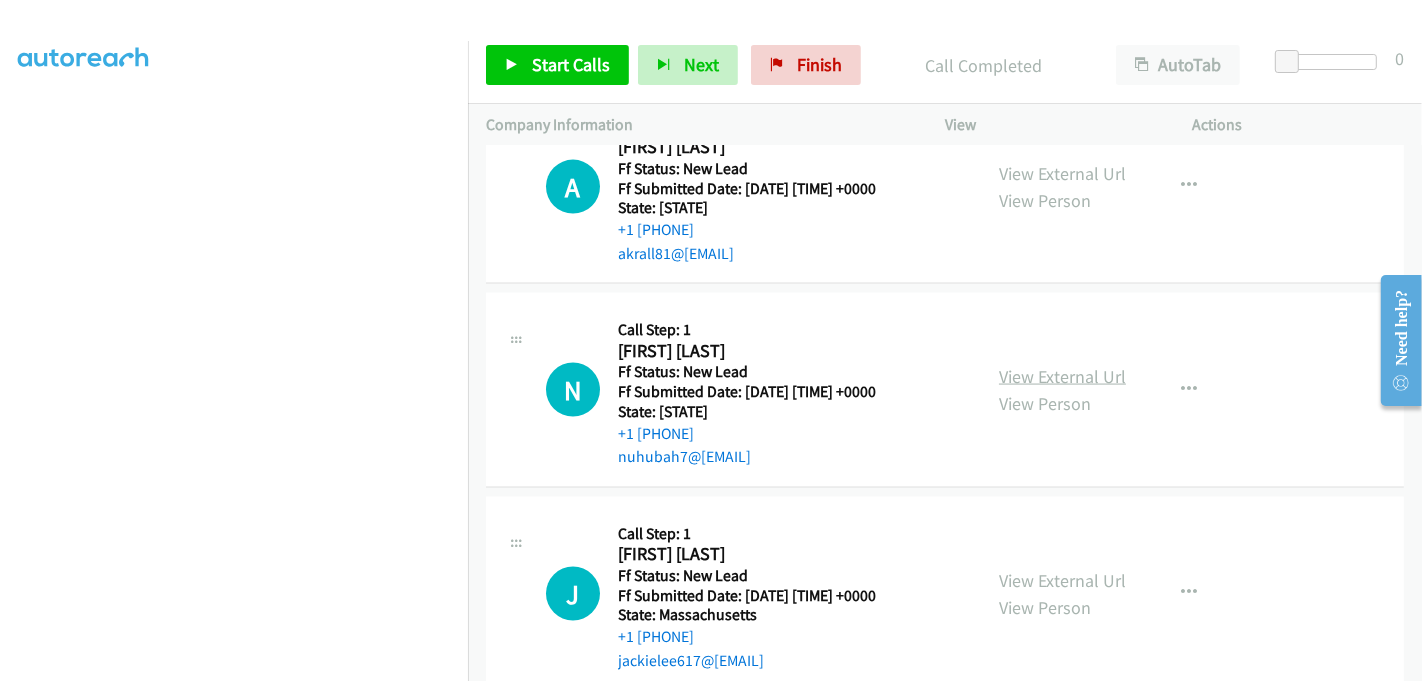 click on "View External Url" at bounding box center (1062, 376) 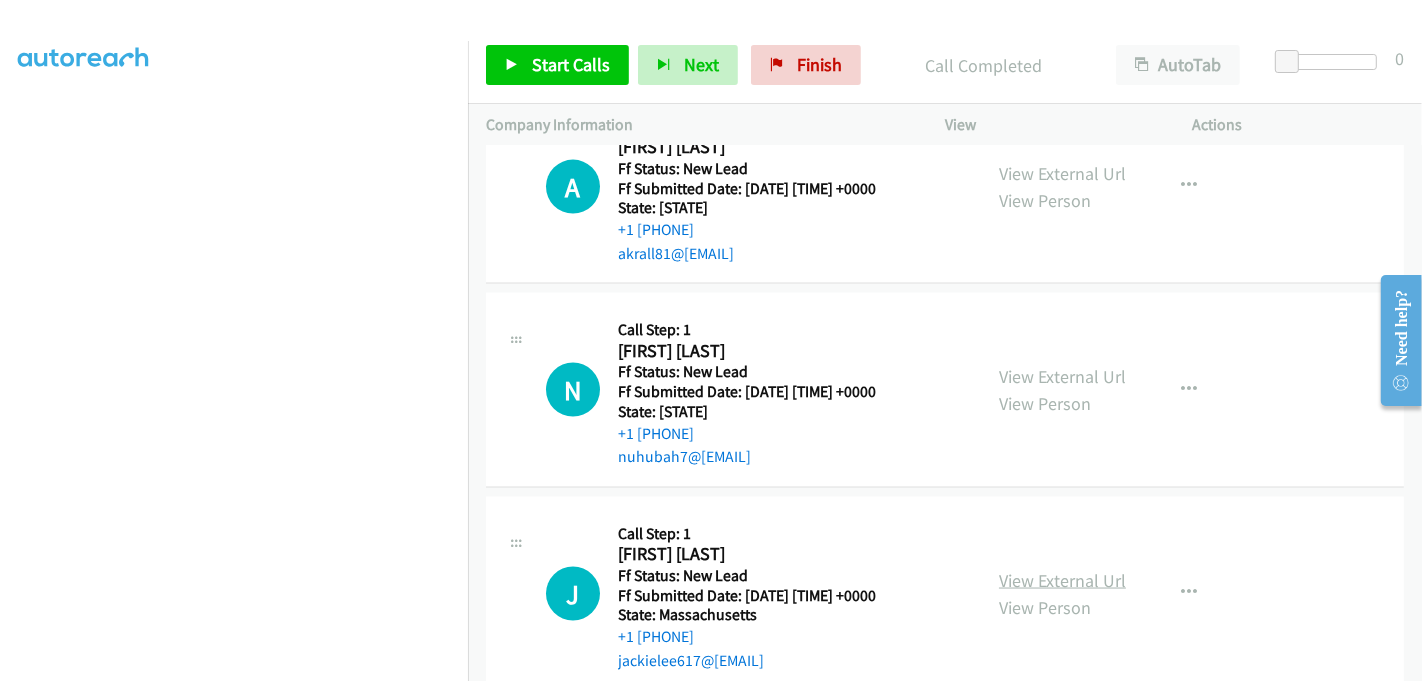 click on "View External Url" at bounding box center [1062, 580] 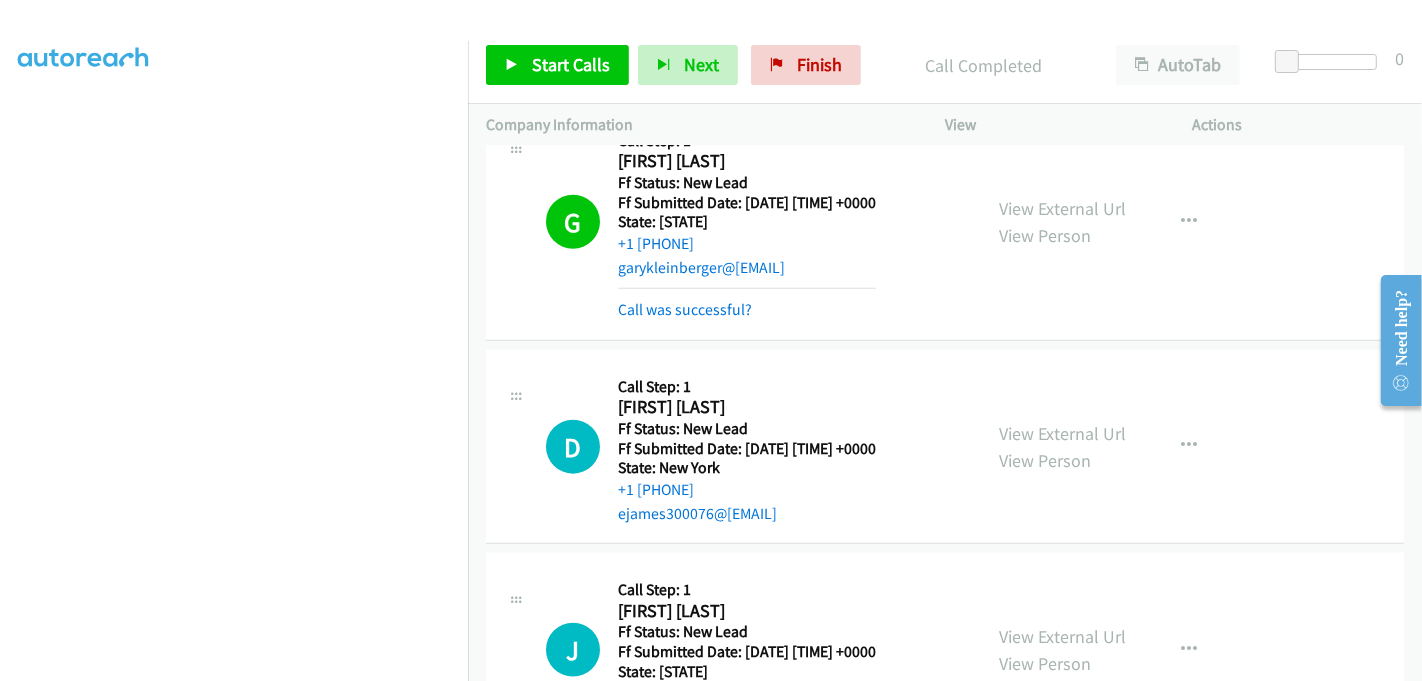 scroll, scrollTop: 2000, scrollLeft: 0, axis: vertical 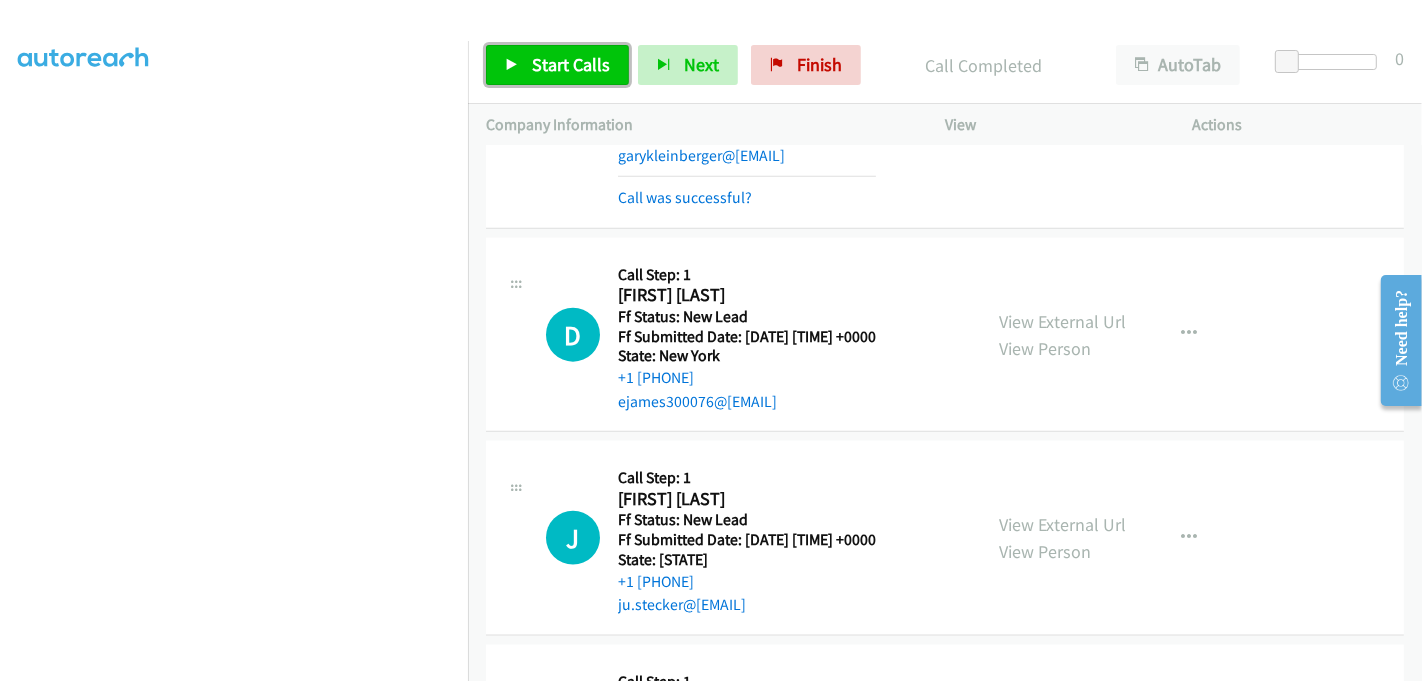 click on "Start Calls" at bounding box center [571, 64] 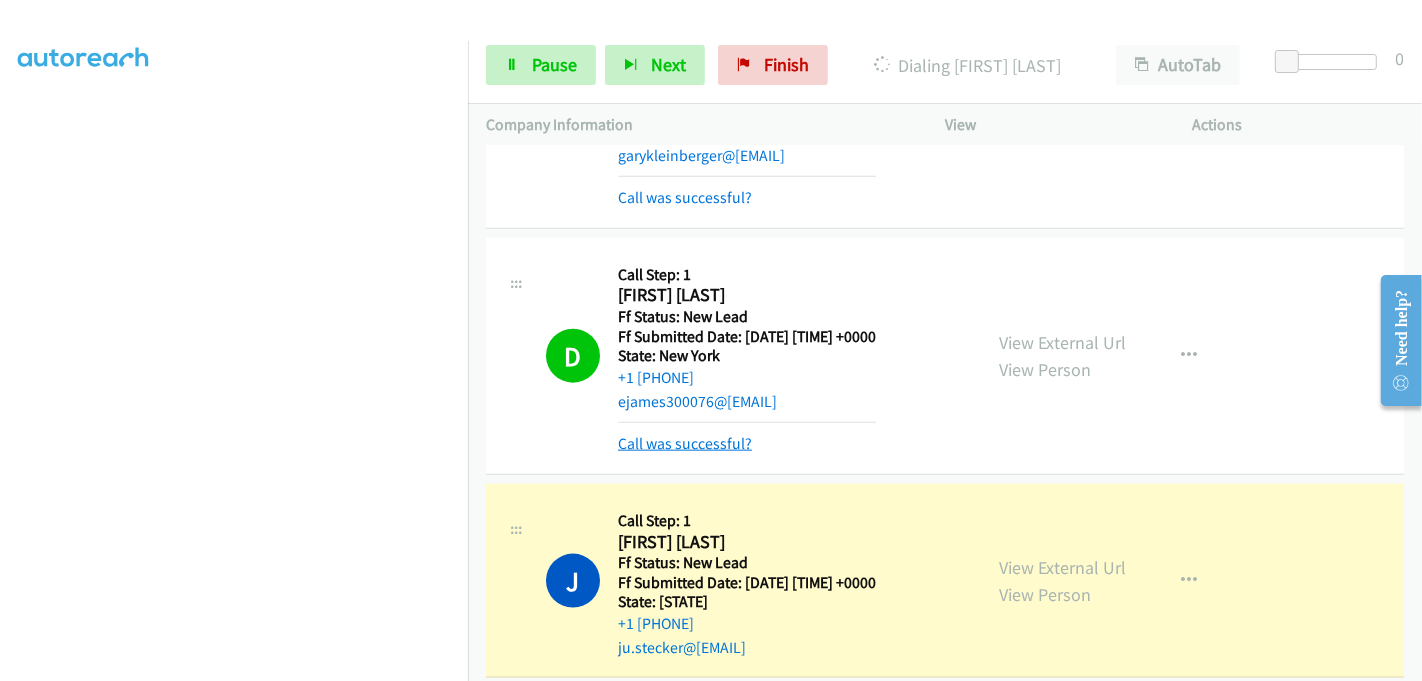 click on "Call was successful?" at bounding box center (685, 443) 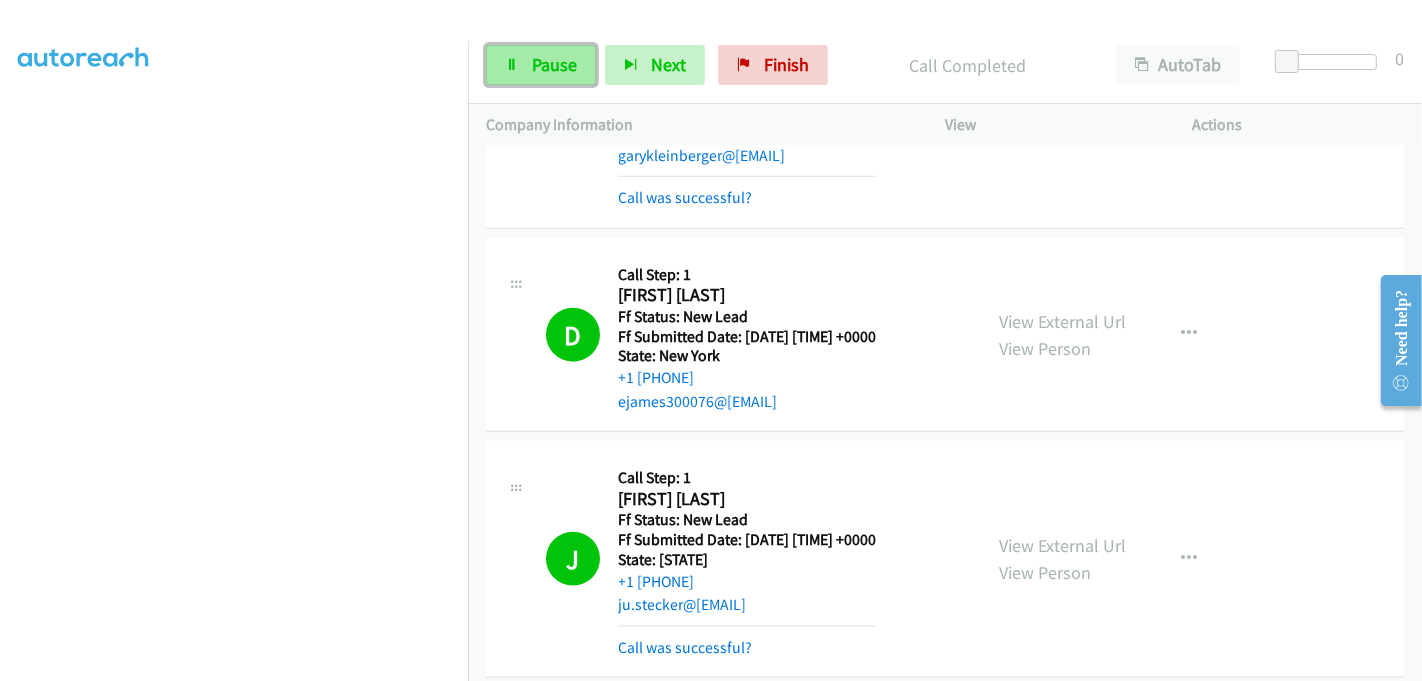 click on "Pause" at bounding box center [541, 65] 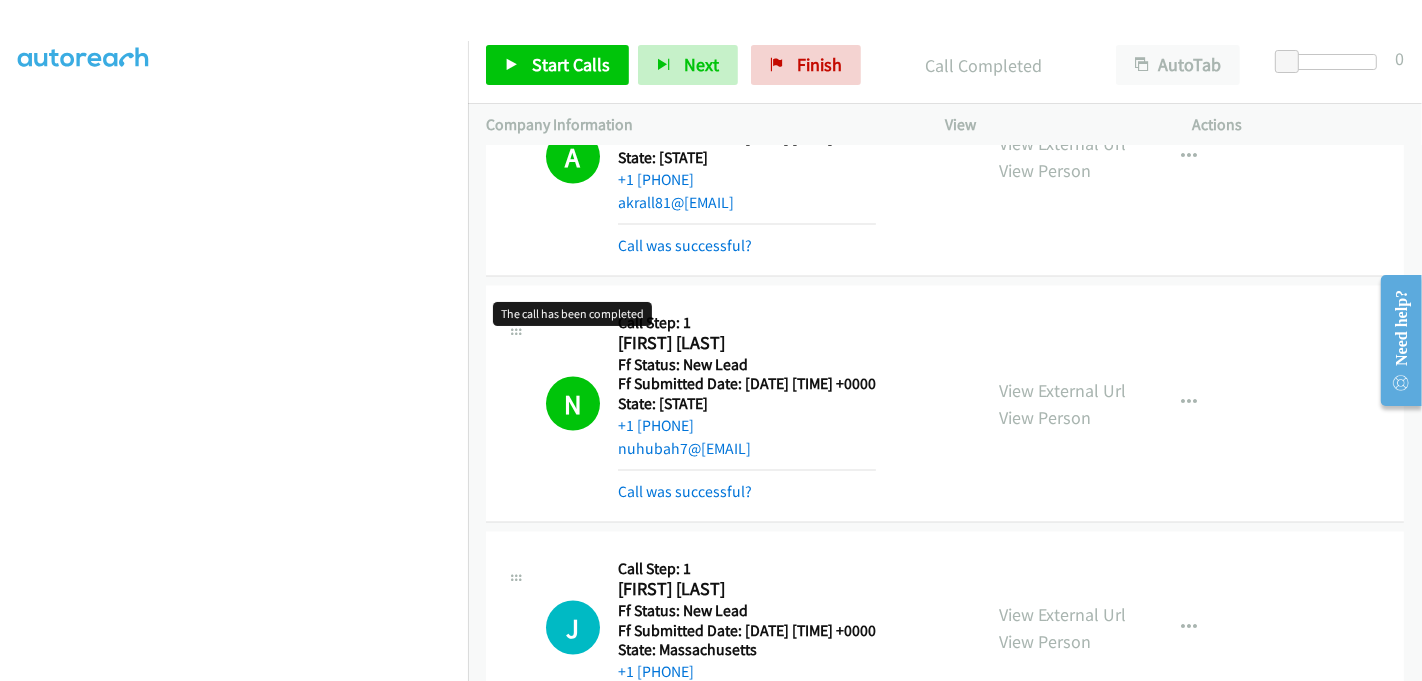 scroll, scrollTop: 2777, scrollLeft: 0, axis: vertical 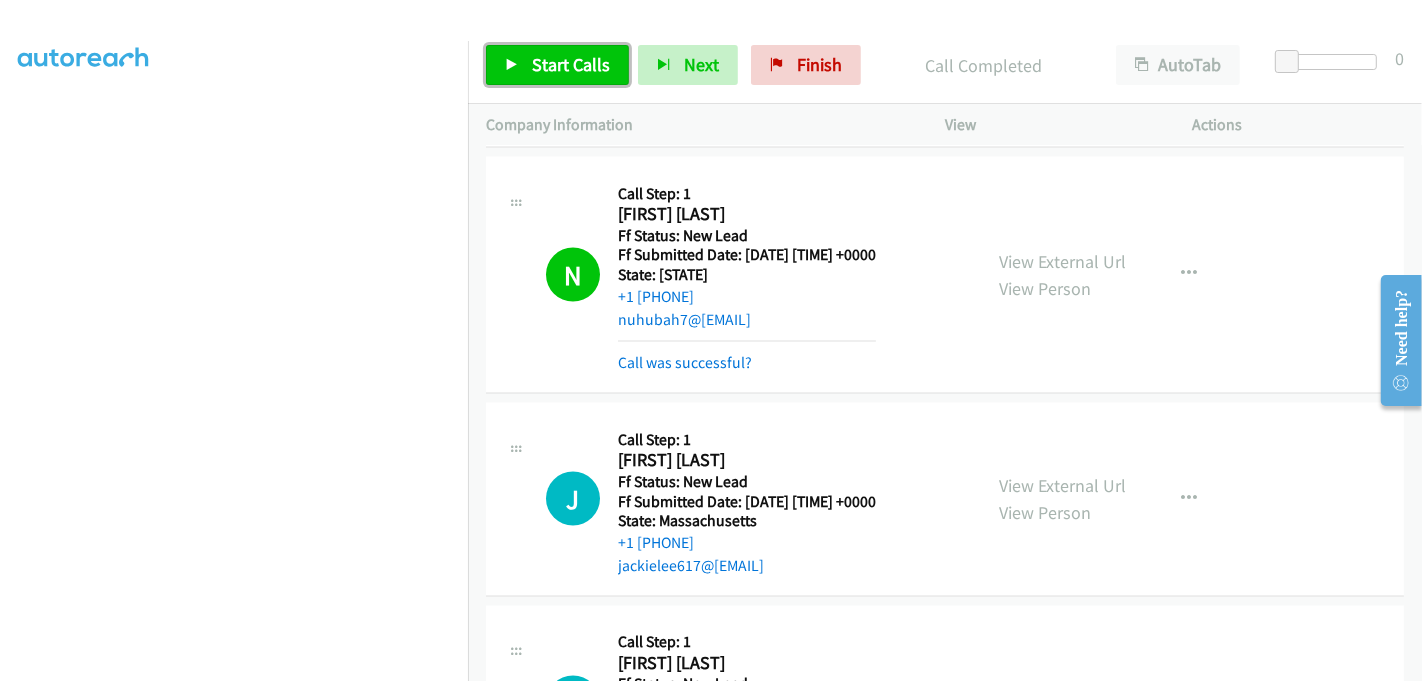 click on "Start Calls" at bounding box center [571, 64] 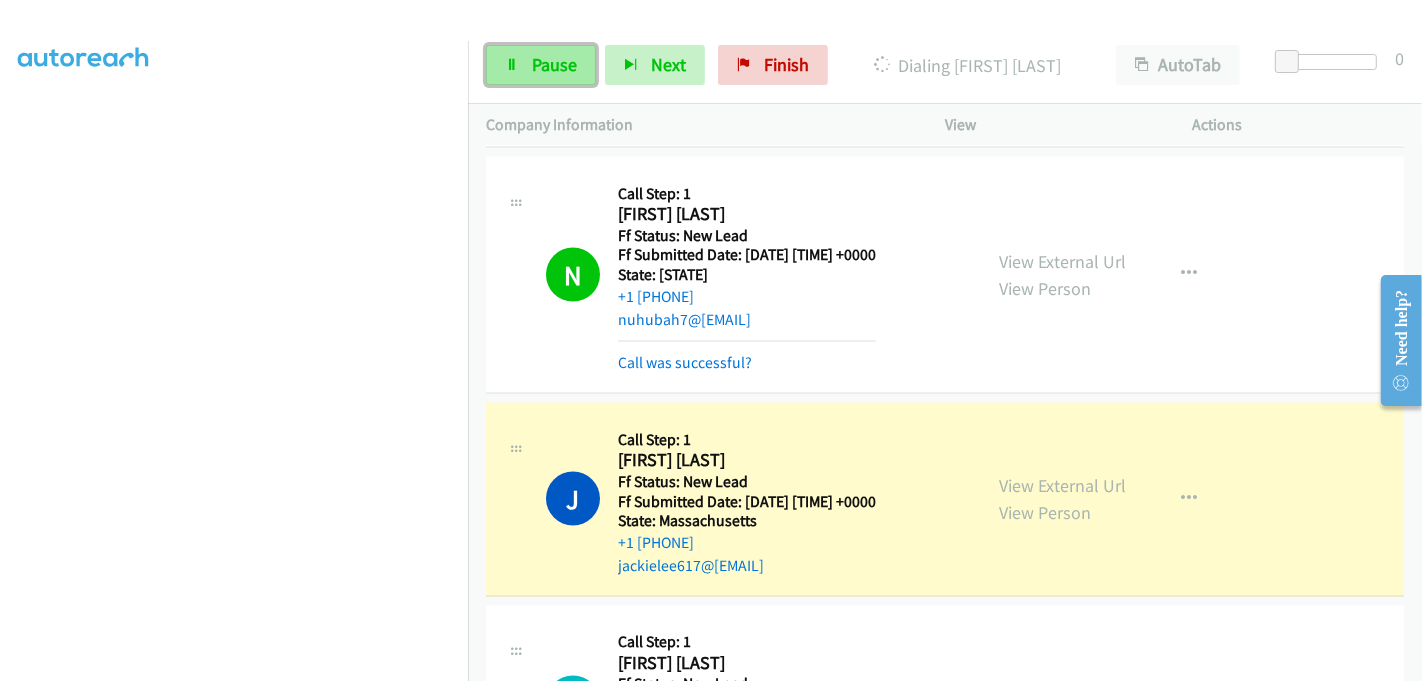 click on "Pause" at bounding box center [554, 64] 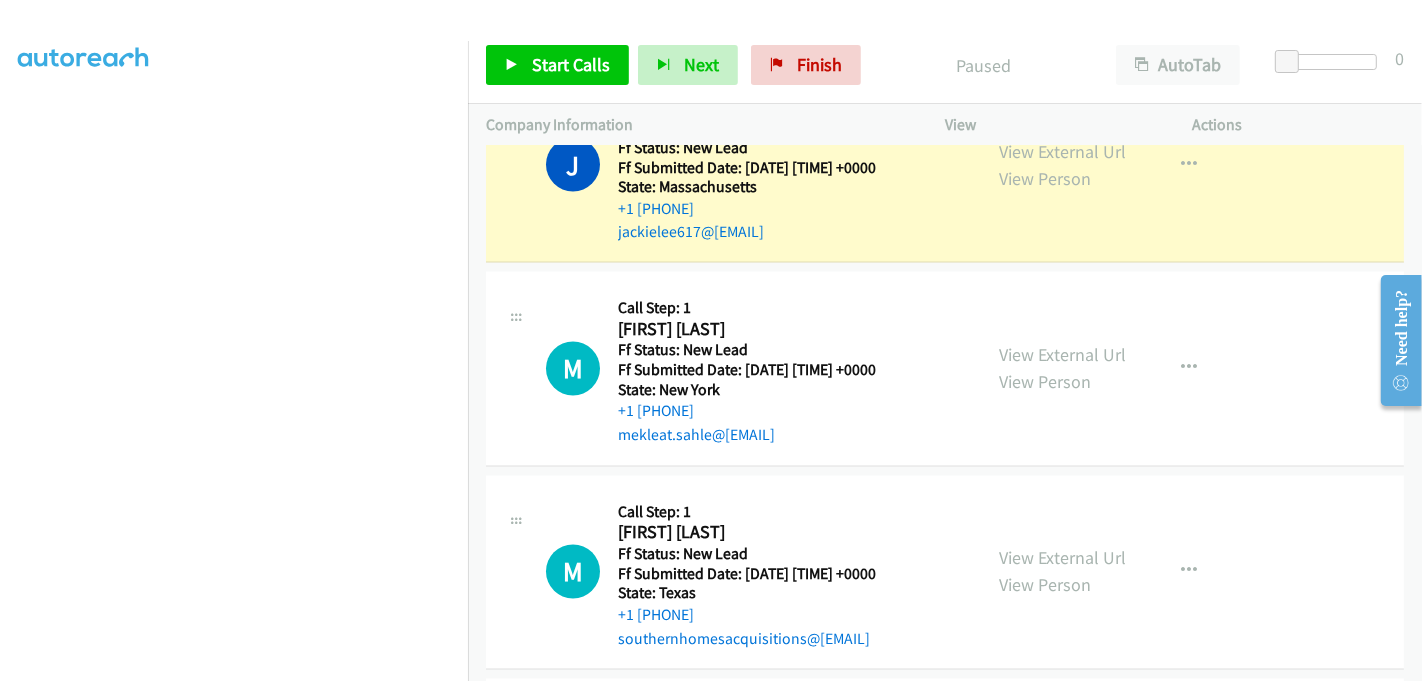 scroll, scrollTop: 3222, scrollLeft: 0, axis: vertical 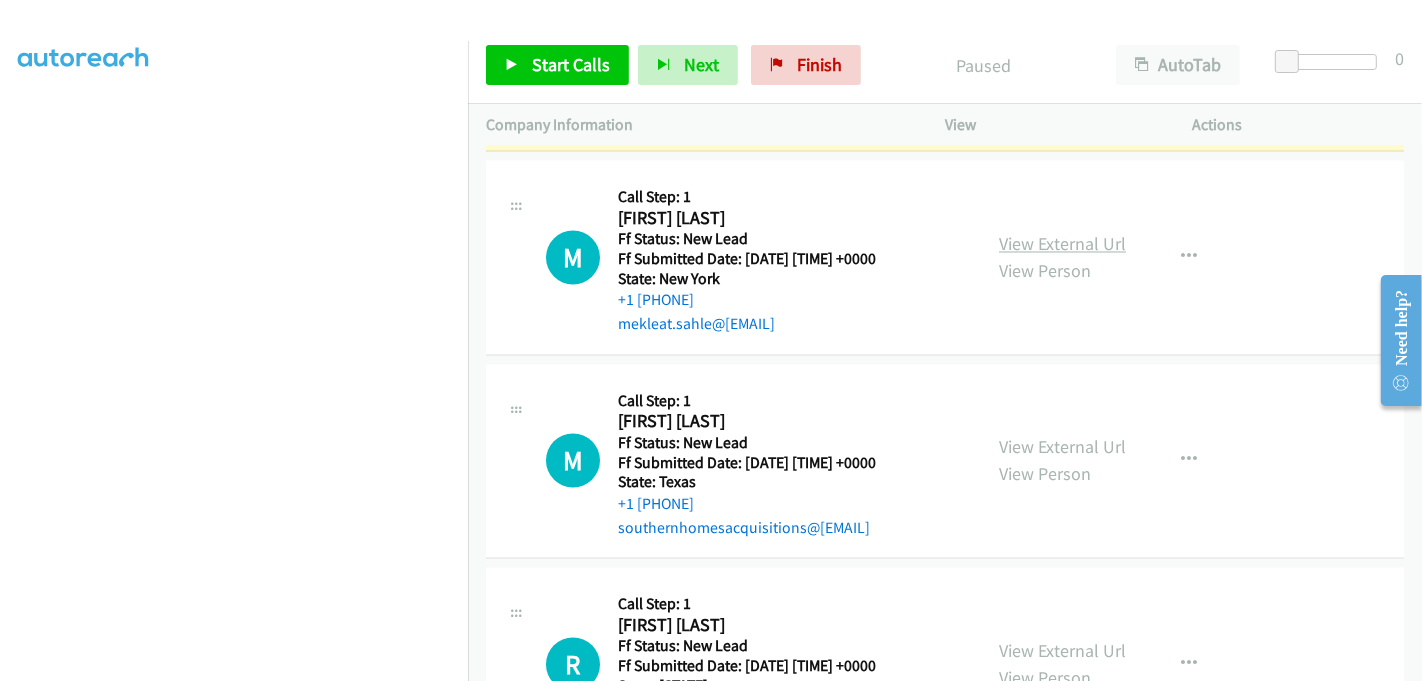 click on "View External Url" at bounding box center [1062, 244] 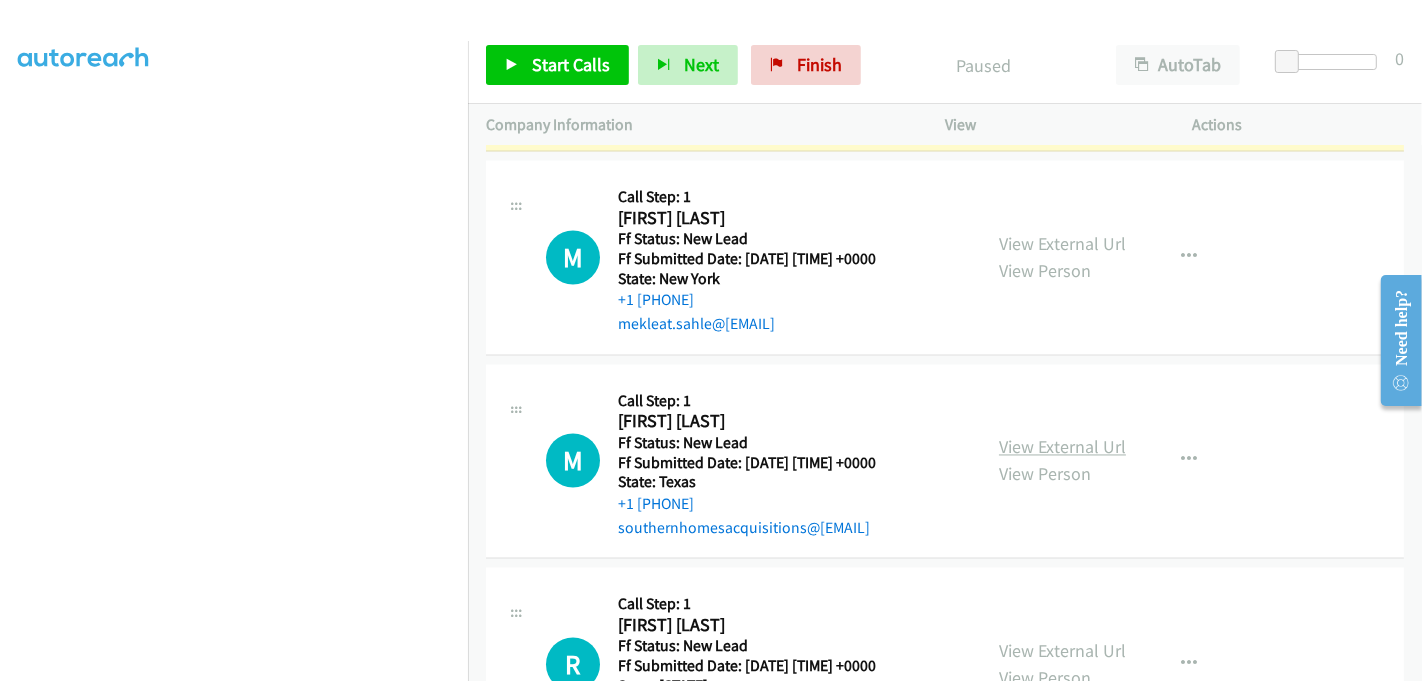 click on "View External Url" at bounding box center [1062, 447] 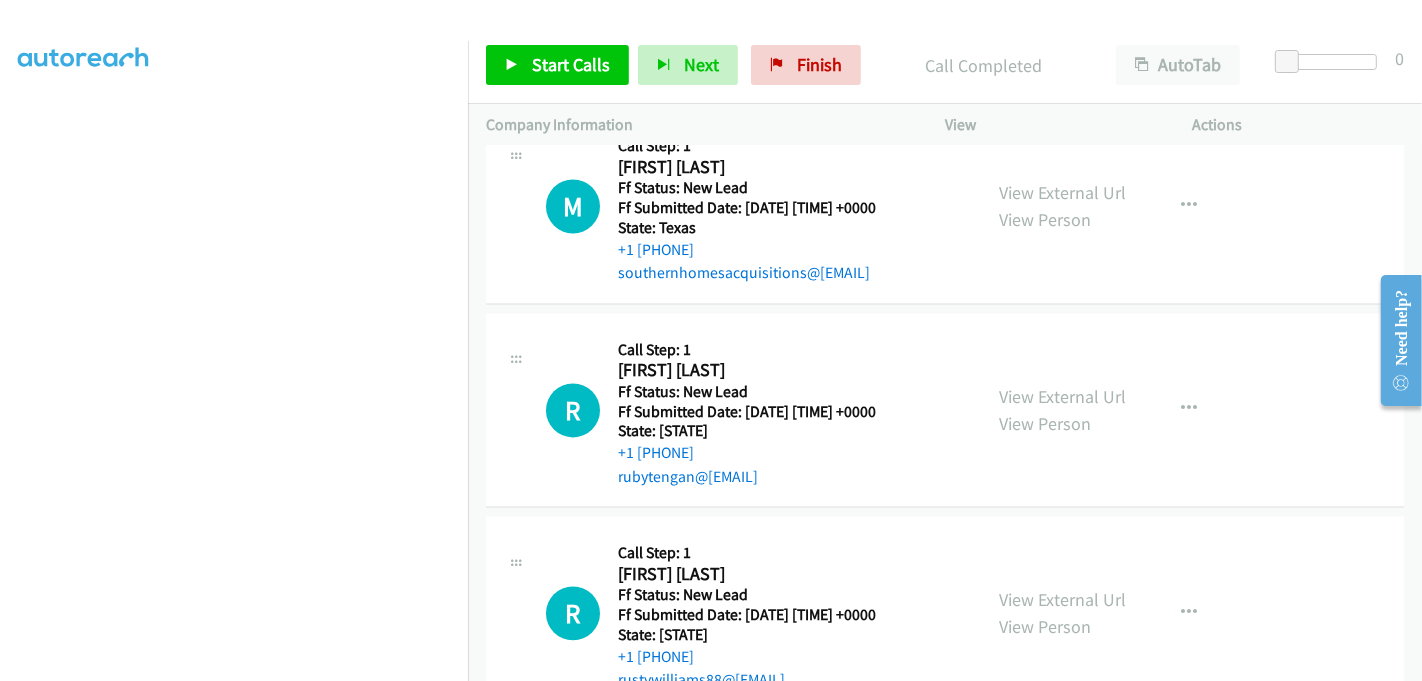 scroll, scrollTop: 3555, scrollLeft: 0, axis: vertical 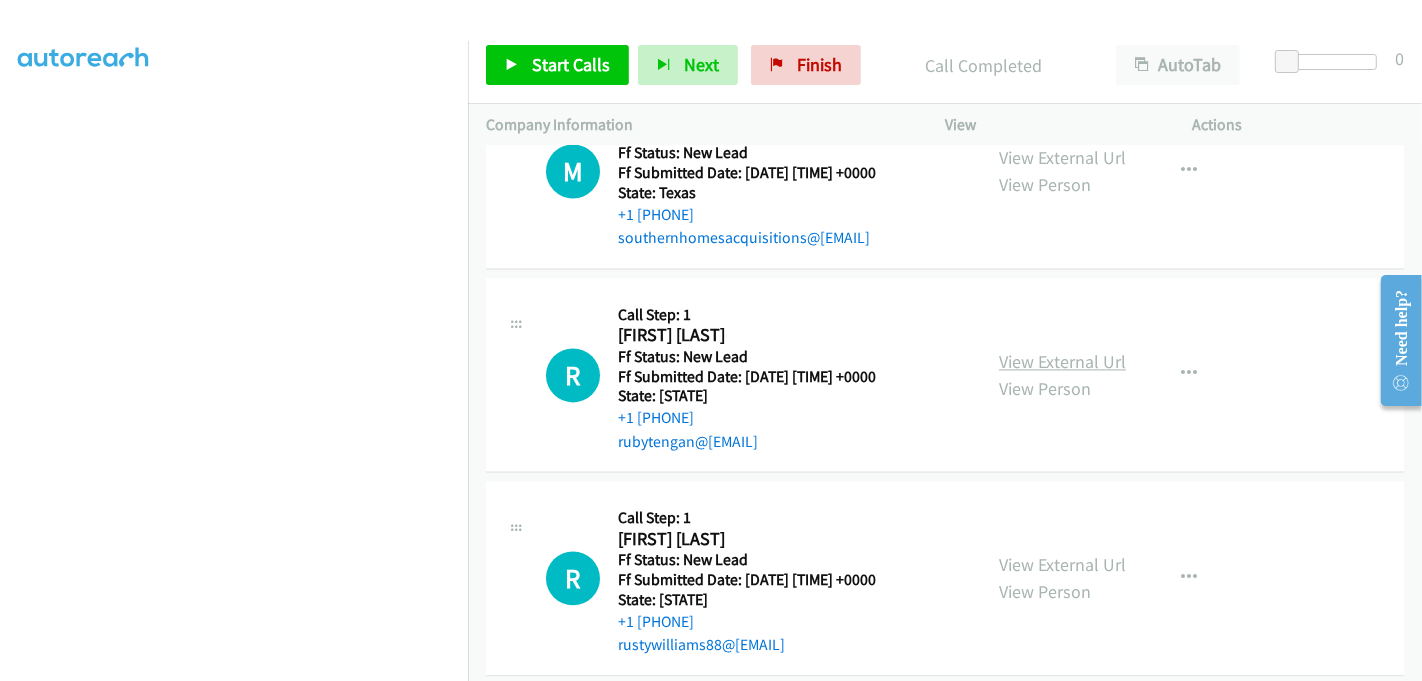 click on "View External Url" at bounding box center (1062, 361) 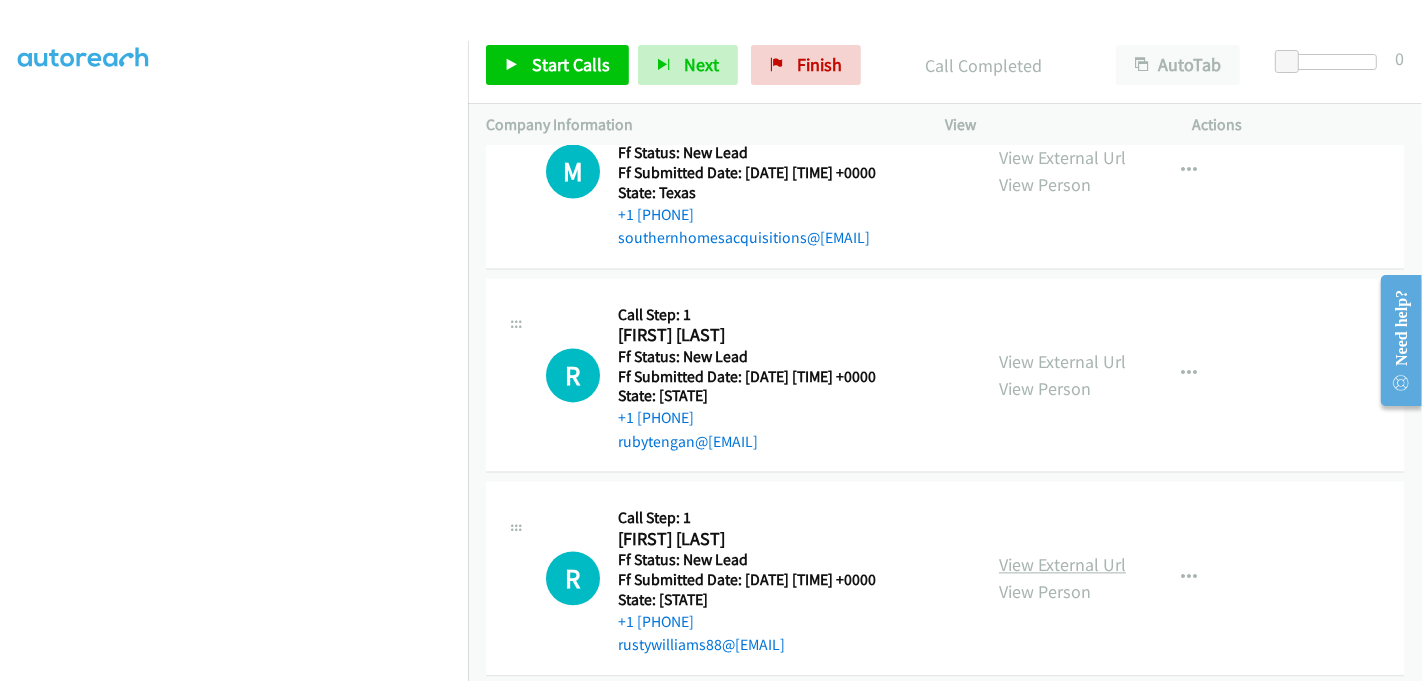 click on "View External Url" at bounding box center (1062, 564) 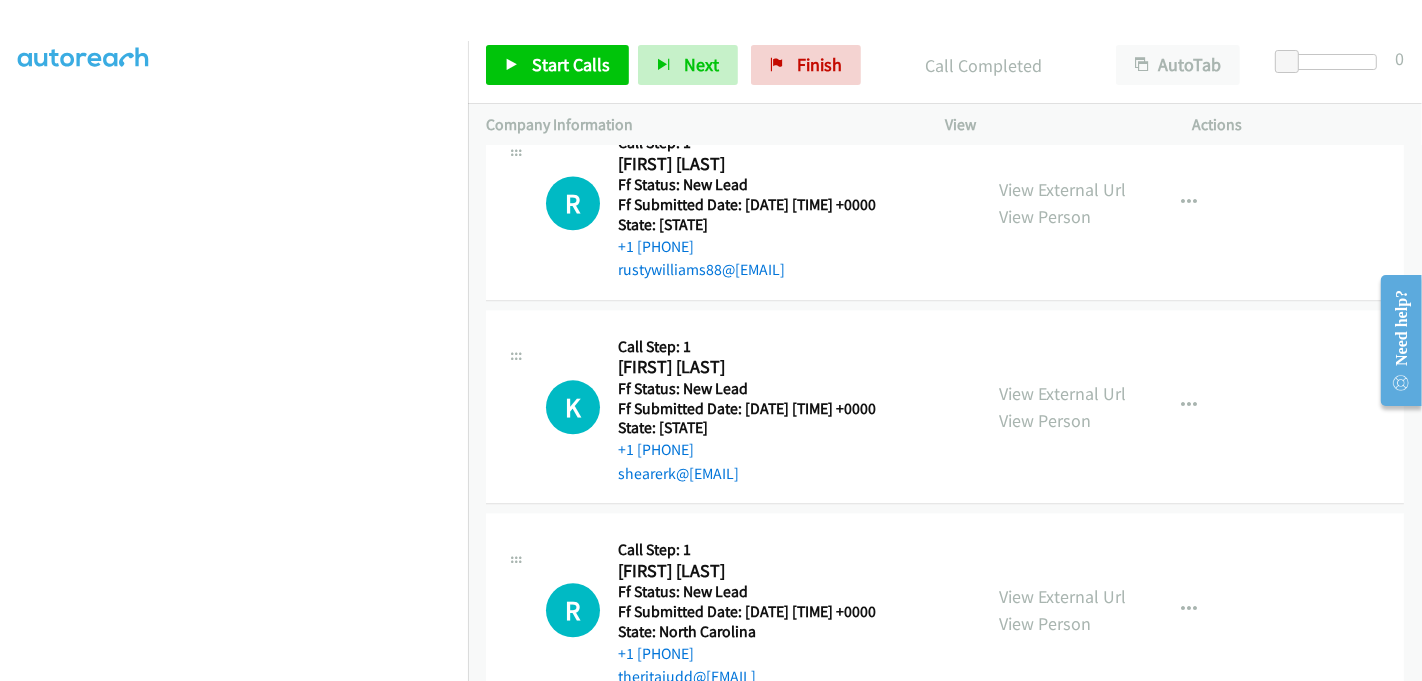 scroll, scrollTop: 4000, scrollLeft: 0, axis: vertical 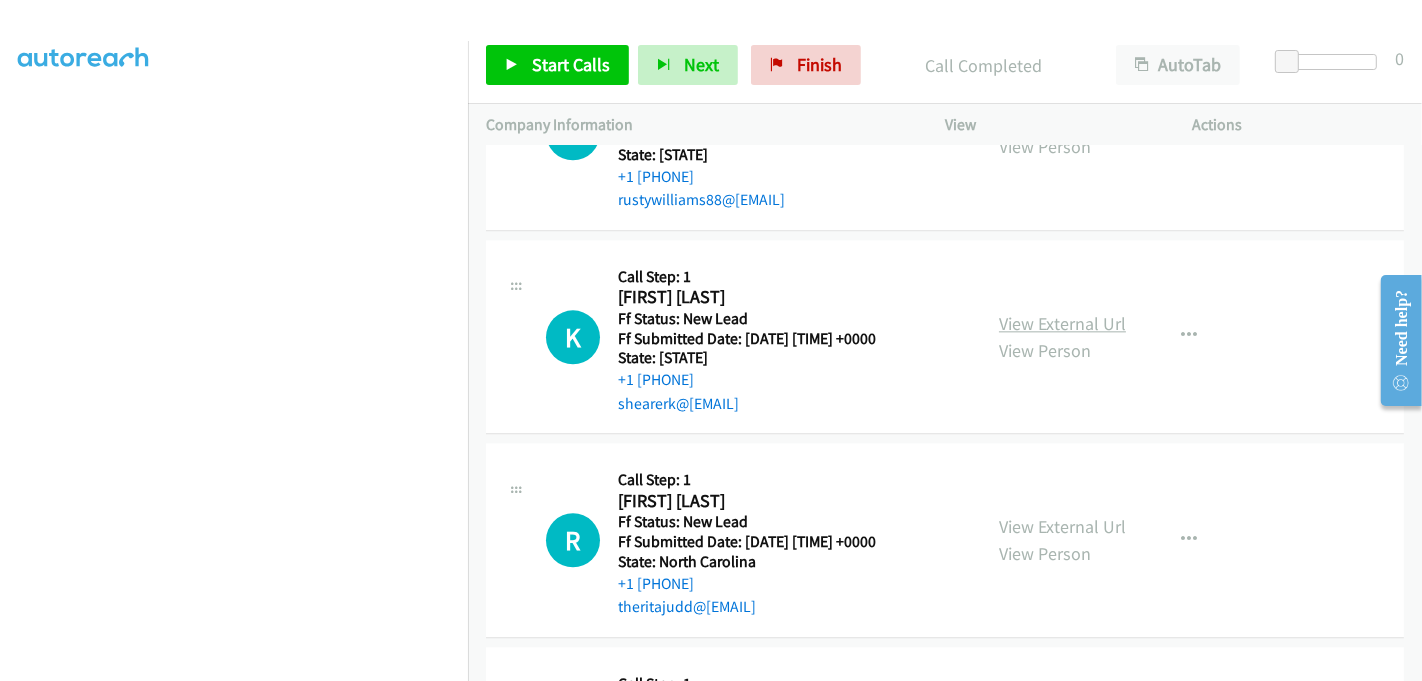 click on "View External Url" at bounding box center [1062, 323] 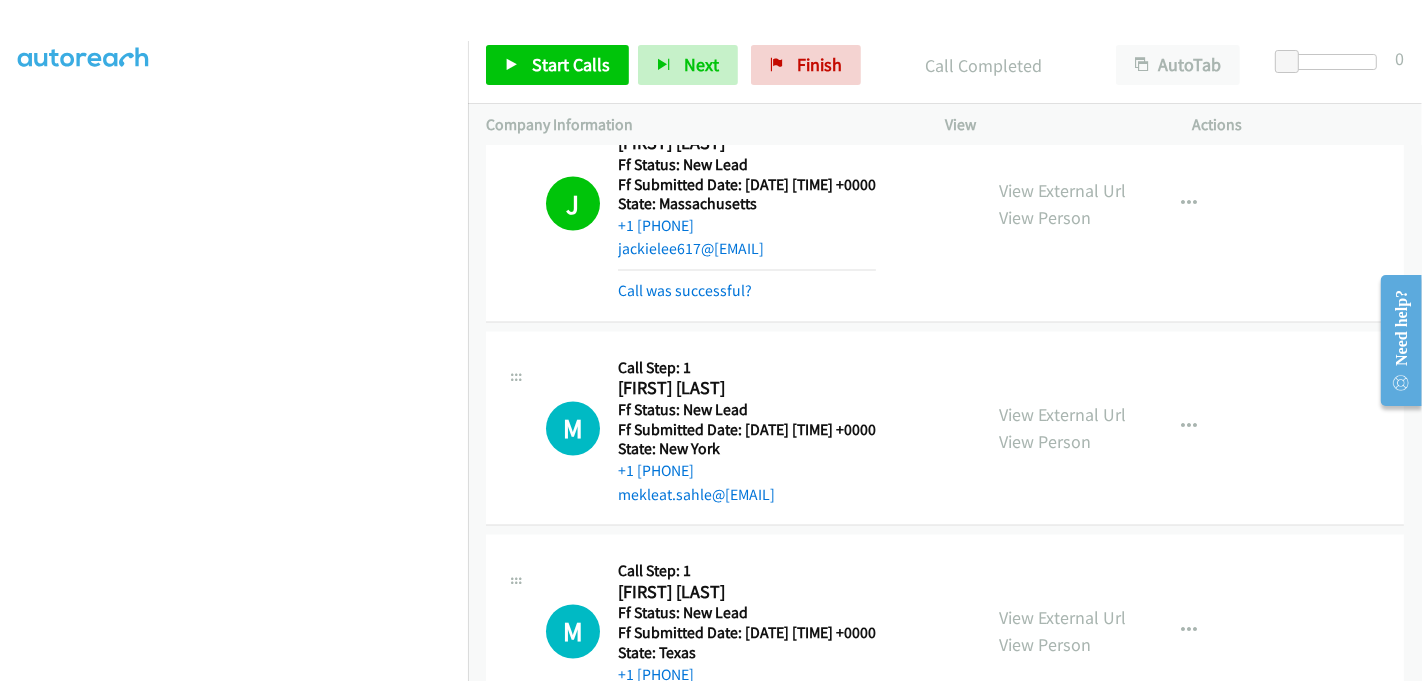 scroll, scrollTop: 3222, scrollLeft: 0, axis: vertical 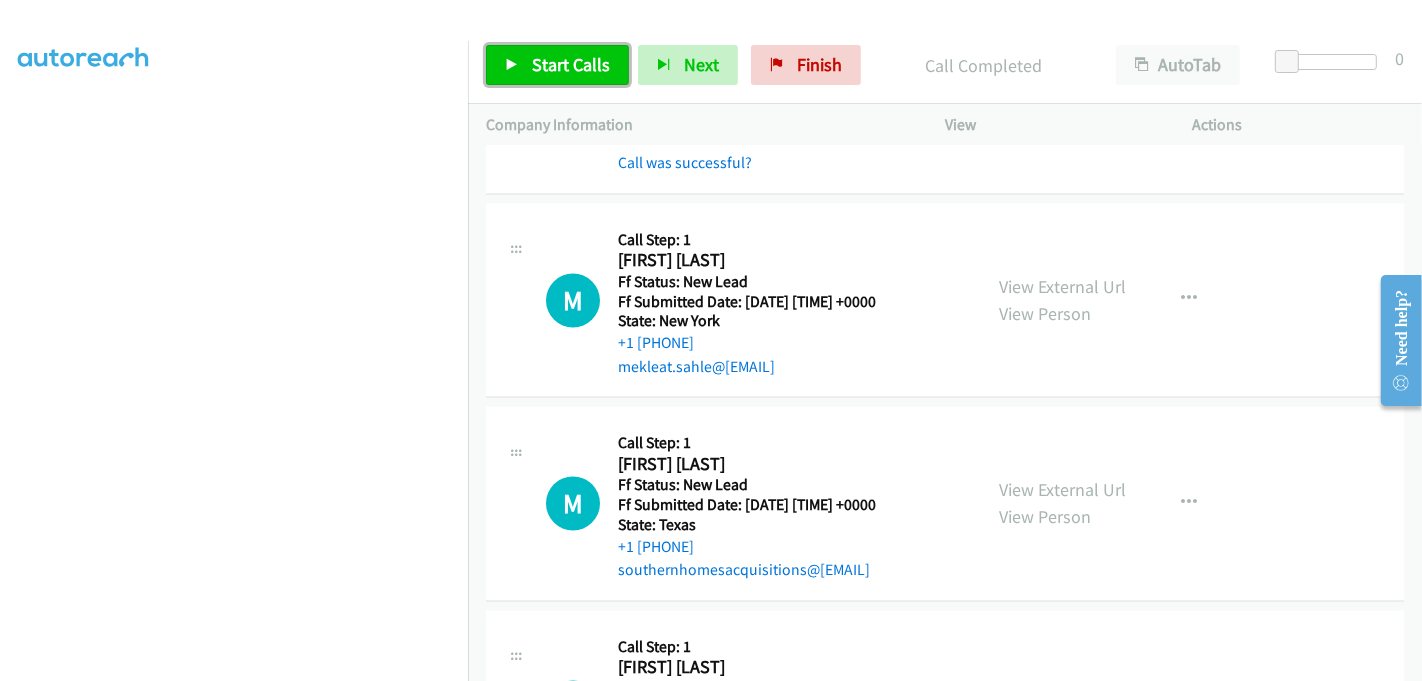 click on "Start Calls" at bounding box center (571, 64) 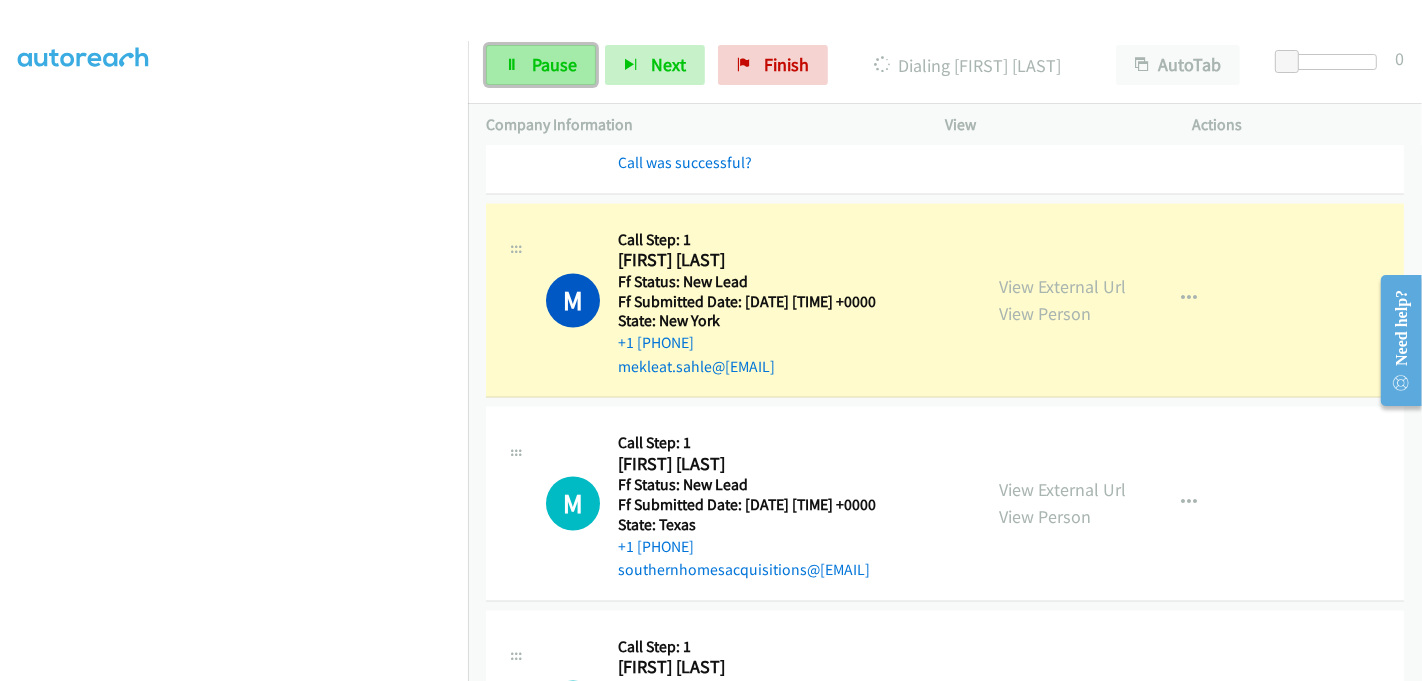 click on "Pause" at bounding box center (541, 65) 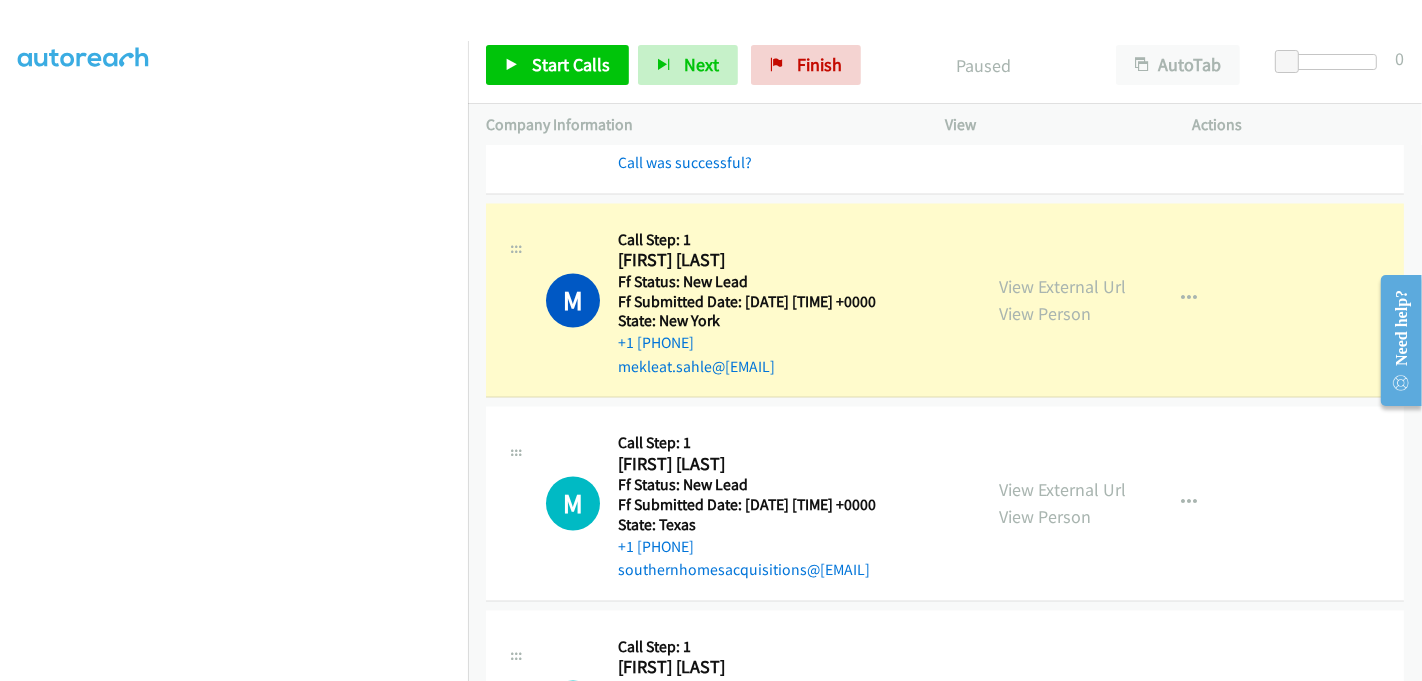 scroll, scrollTop: 0, scrollLeft: 0, axis: both 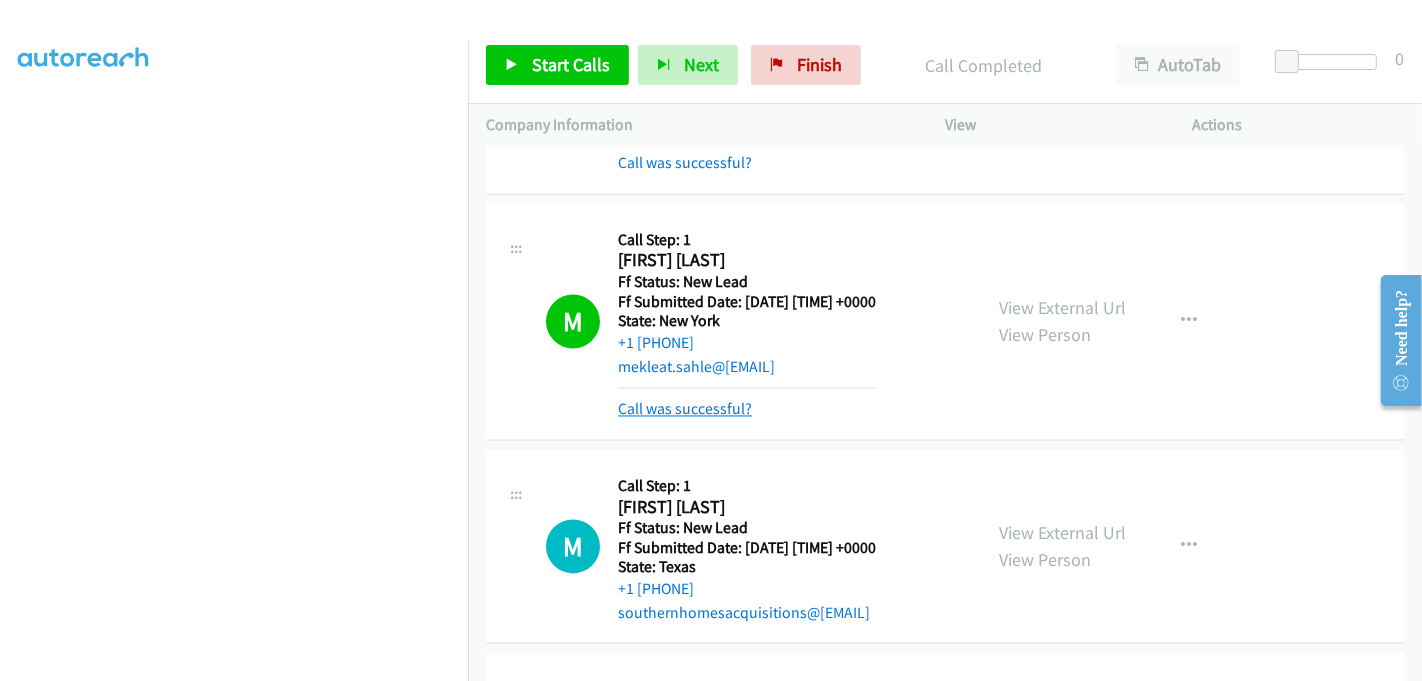 click on "Call was successful?" at bounding box center (685, 409) 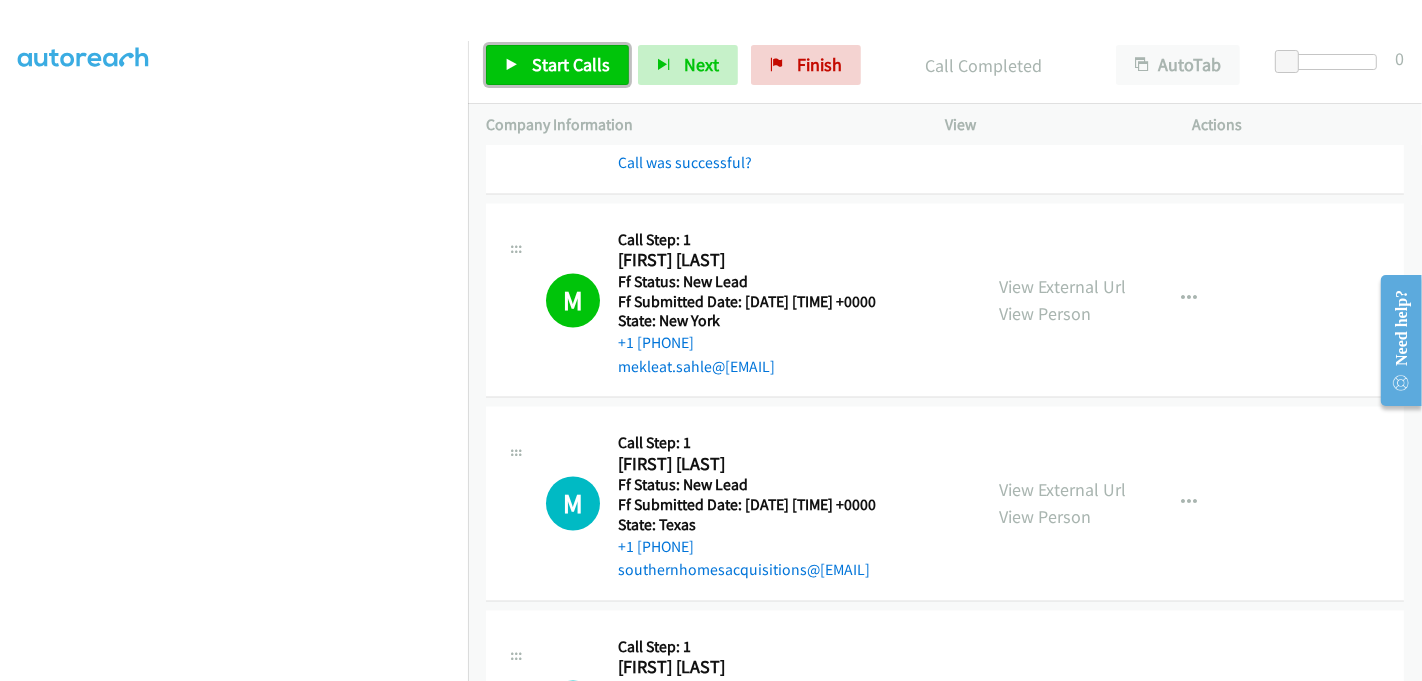 click on "Start Calls" at bounding box center [571, 64] 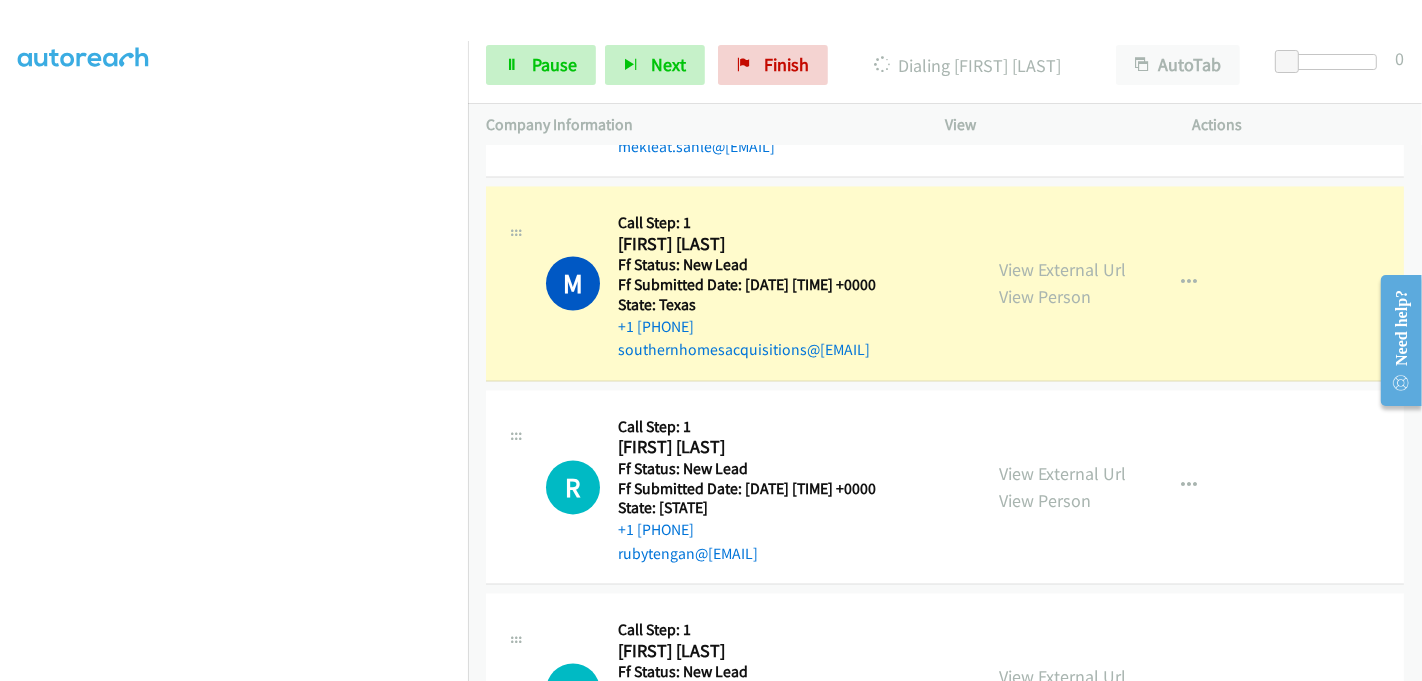scroll, scrollTop: 3444, scrollLeft: 0, axis: vertical 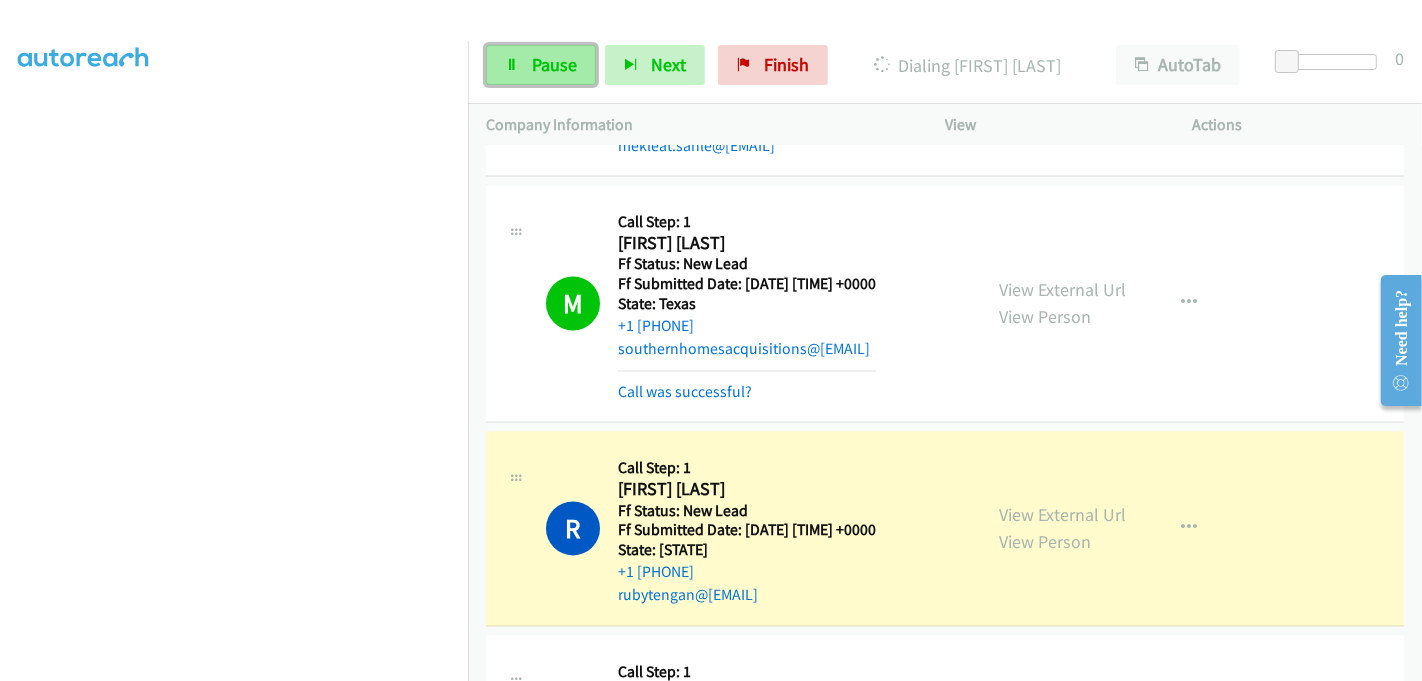click on "Pause" at bounding box center (541, 65) 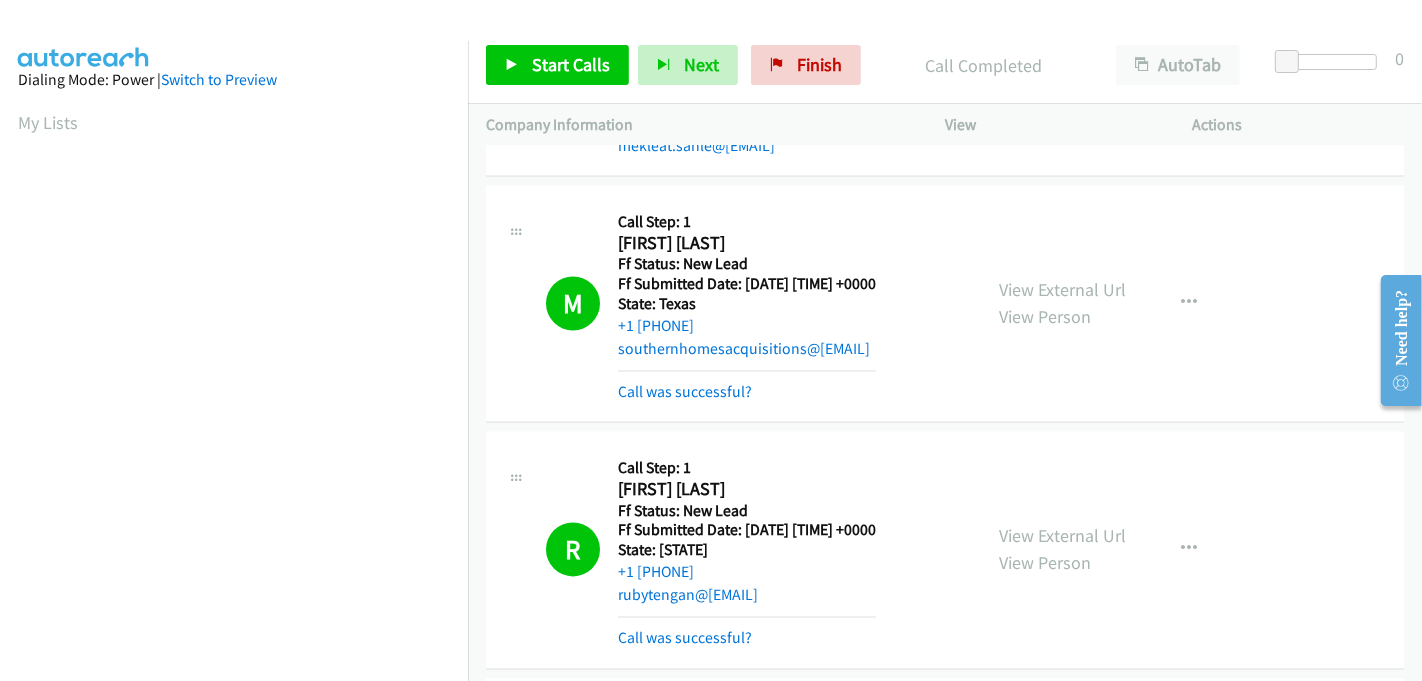 scroll, scrollTop: 442, scrollLeft: 0, axis: vertical 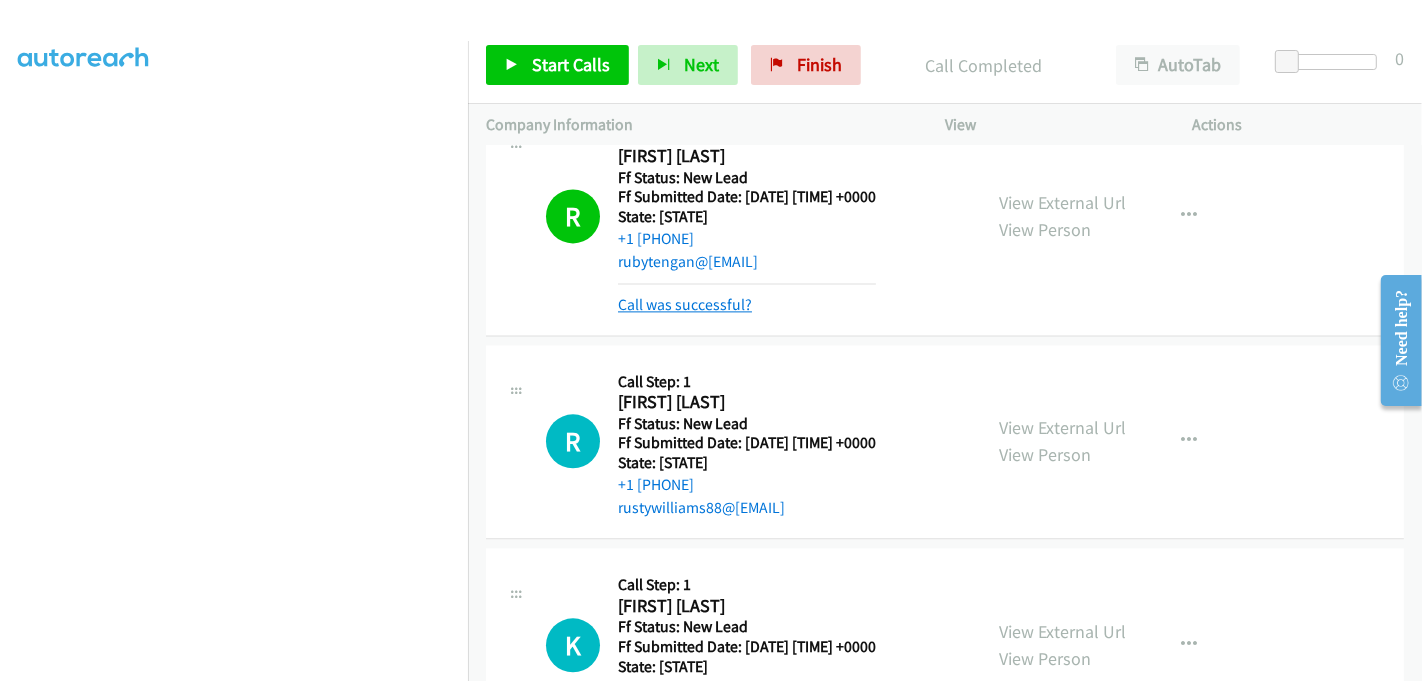 click on "Call was successful?" at bounding box center (685, 304) 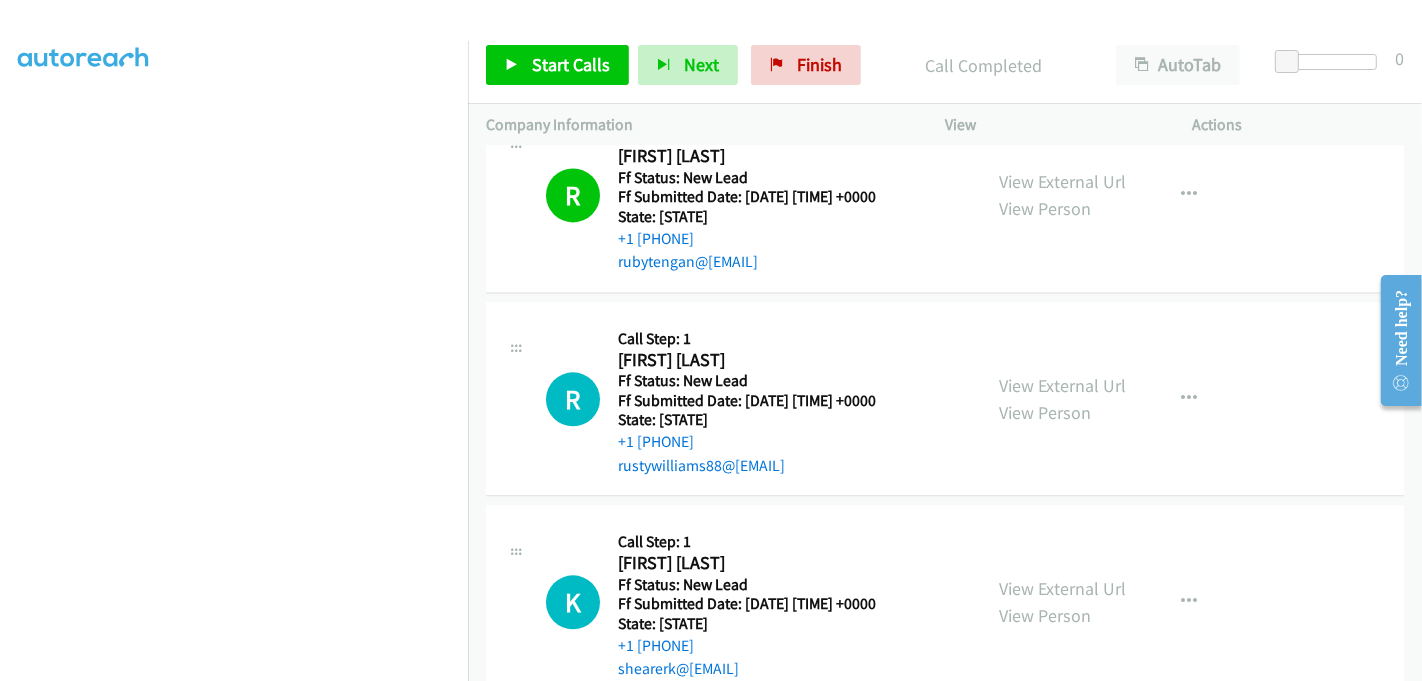 scroll, scrollTop: 3888, scrollLeft: 0, axis: vertical 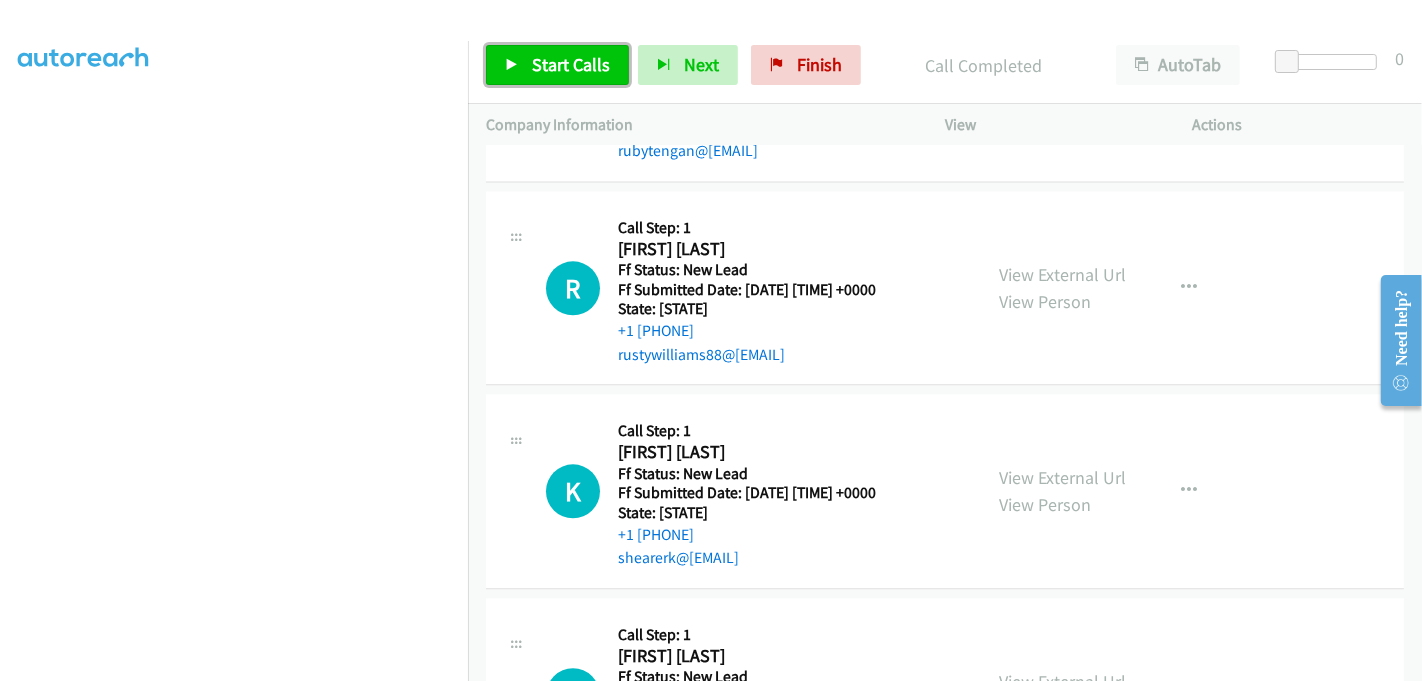 click on "Start Calls" at bounding box center [557, 65] 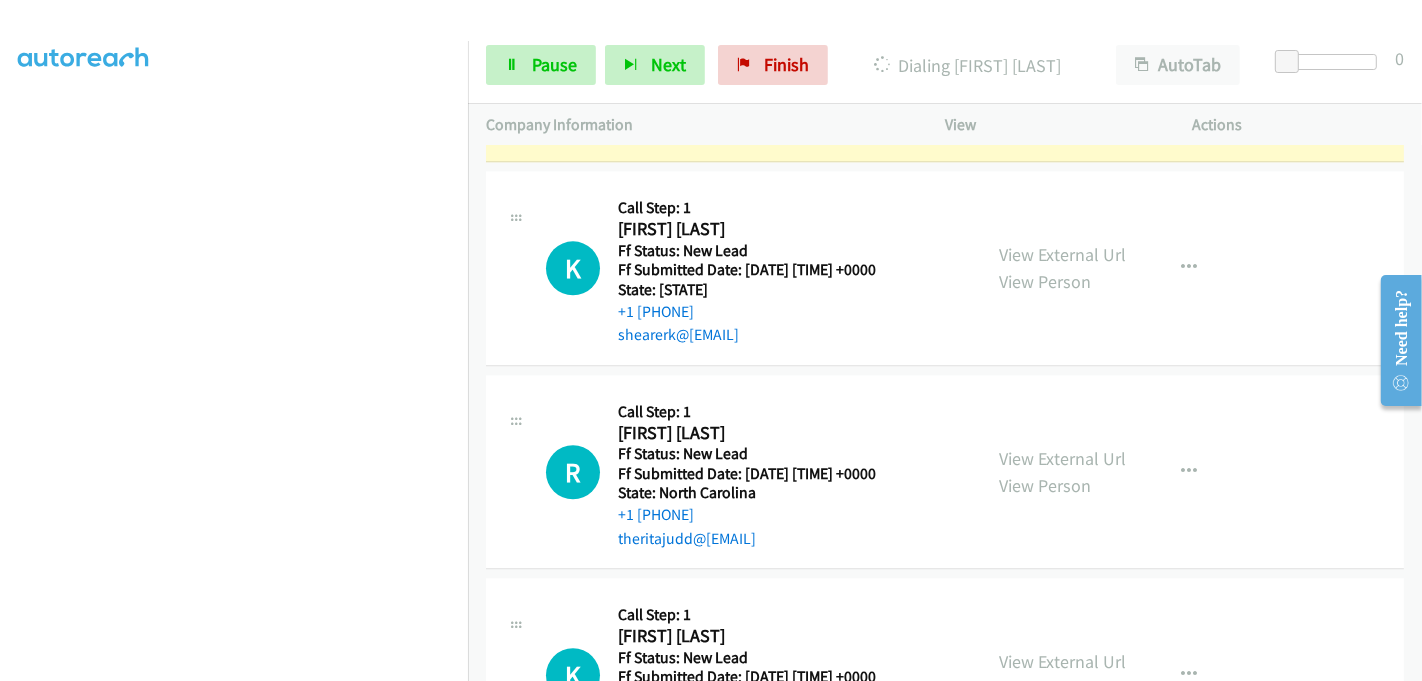 scroll, scrollTop: 4333, scrollLeft: 0, axis: vertical 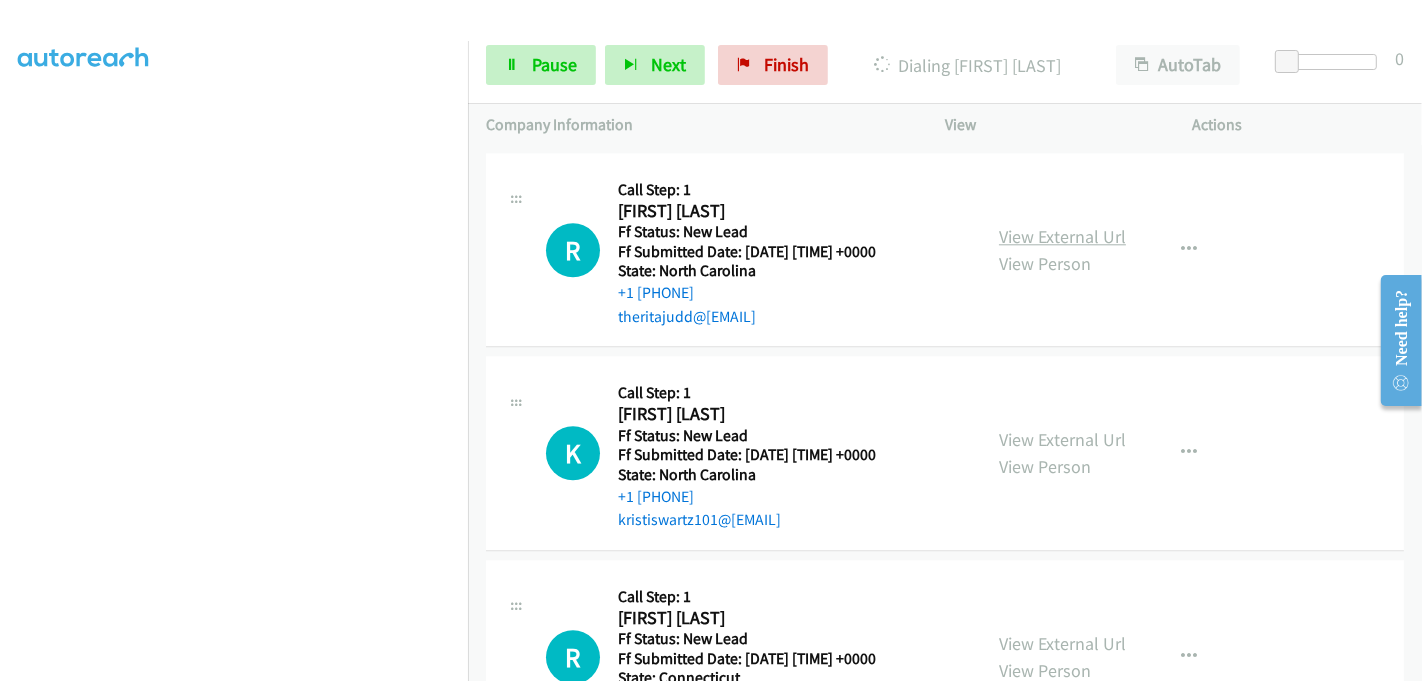 click on "View External Url" at bounding box center (1062, 236) 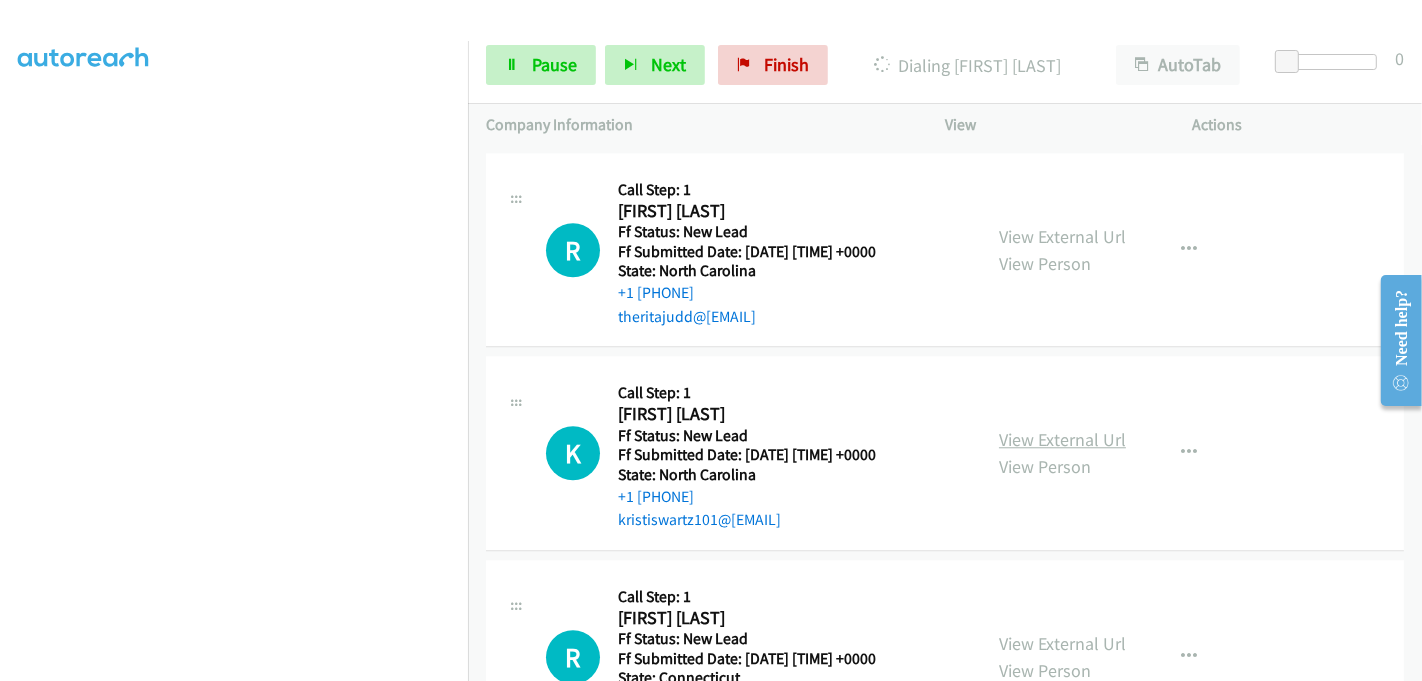 click on "View External Url" at bounding box center (1062, 439) 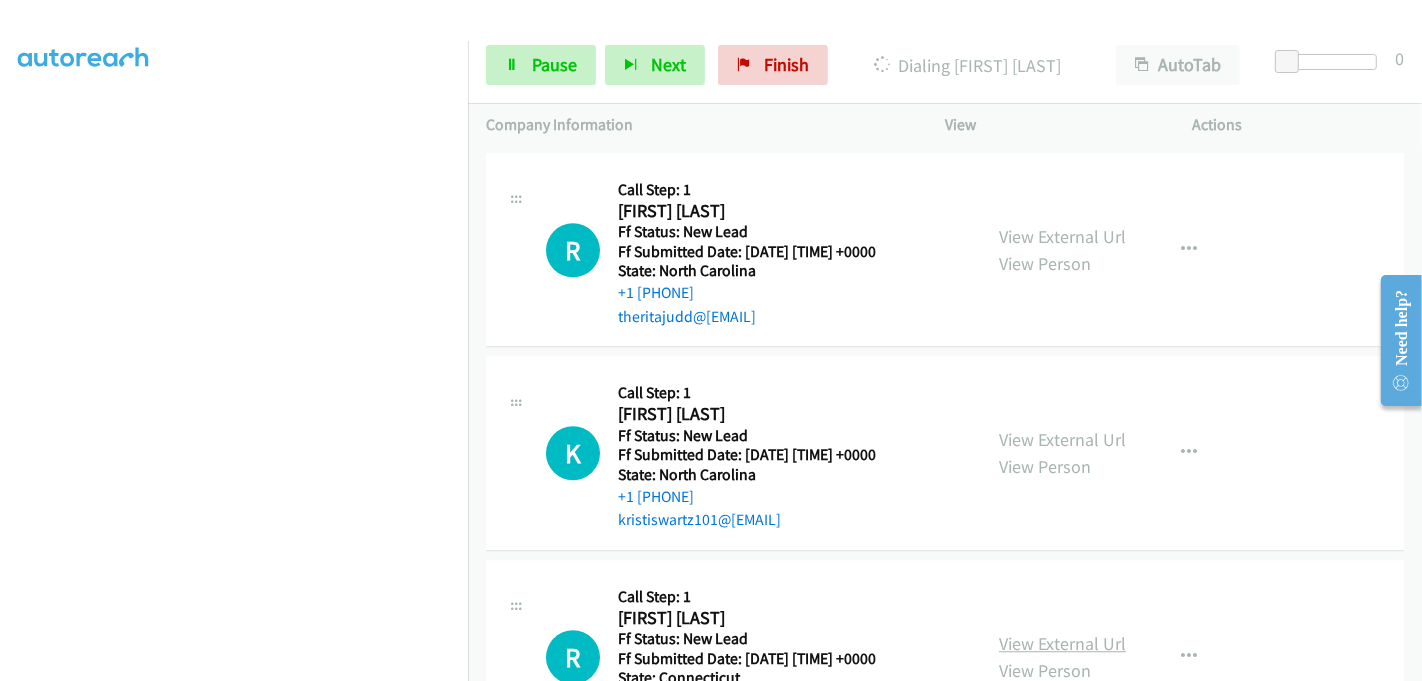 click on "View External Url" at bounding box center [1062, 643] 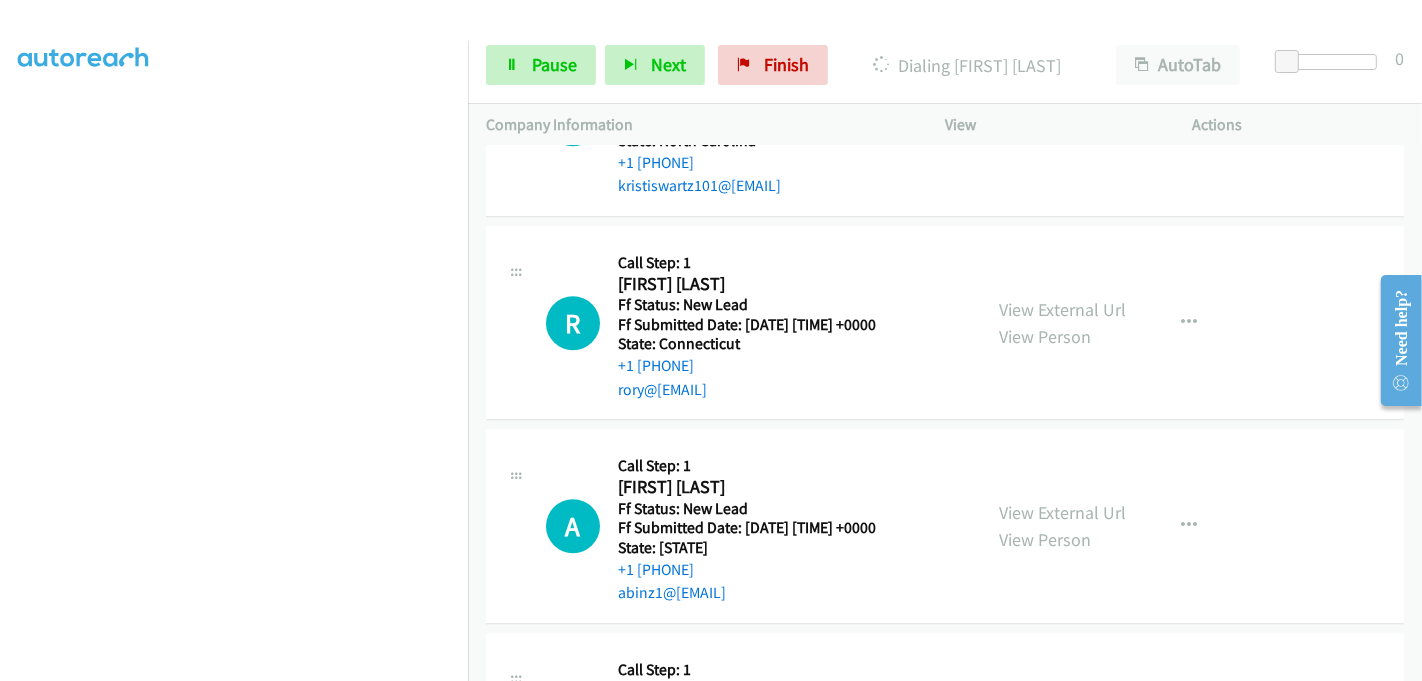 scroll, scrollTop: 4777, scrollLeft: 0, axis: vertical 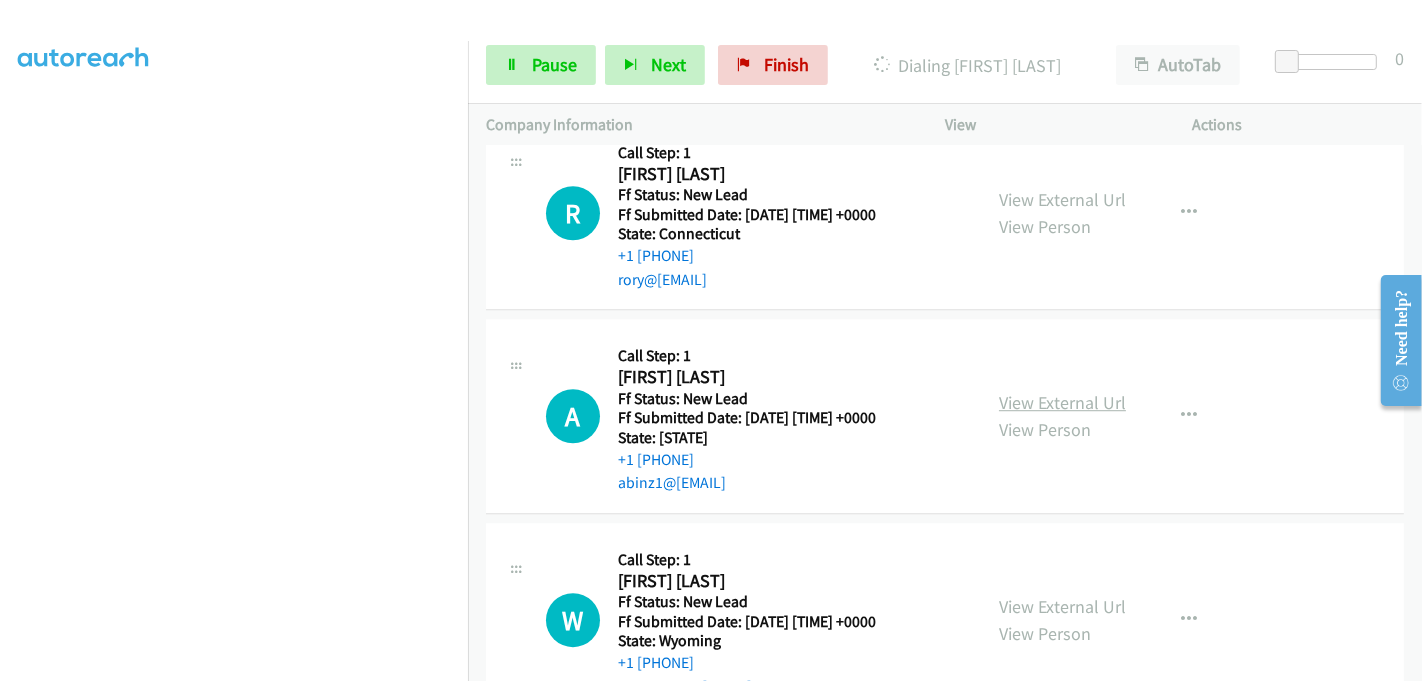click on "View External Url" at bounding box center (1062, 402) 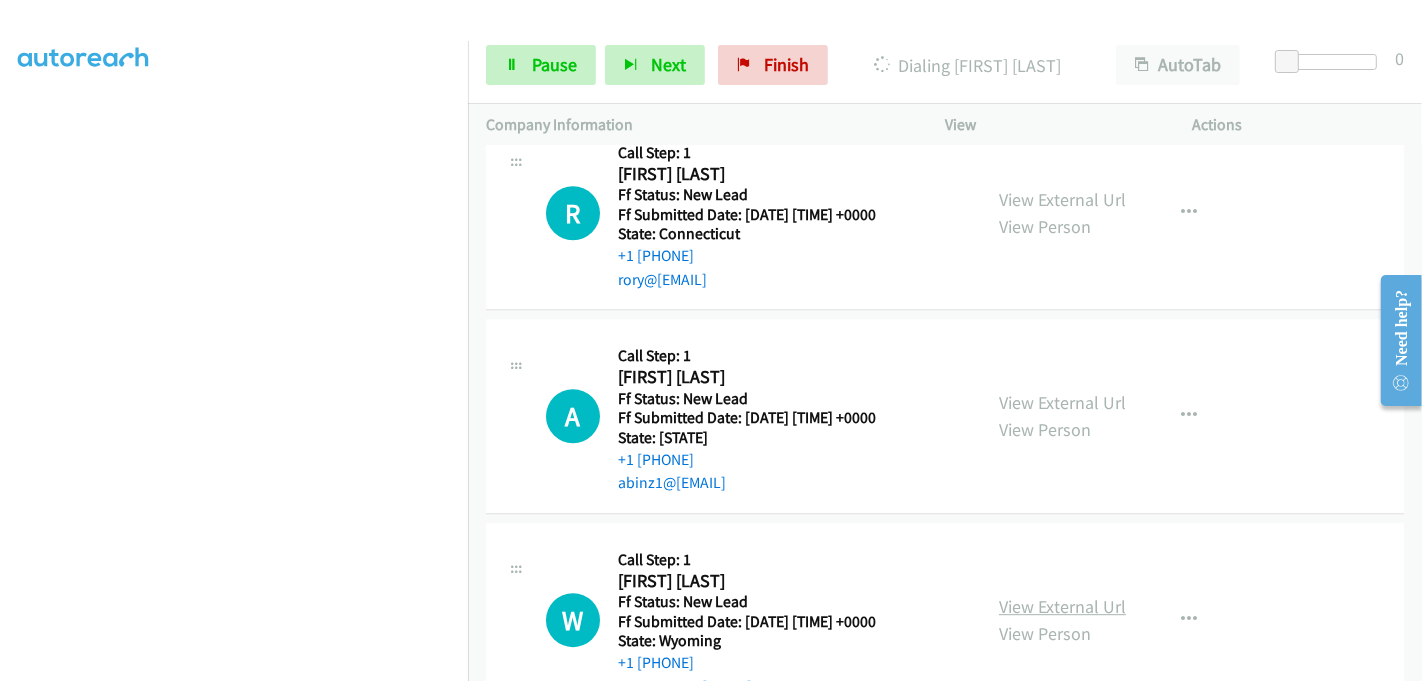 click on "View External Url" at bounding box center (1062, 606) 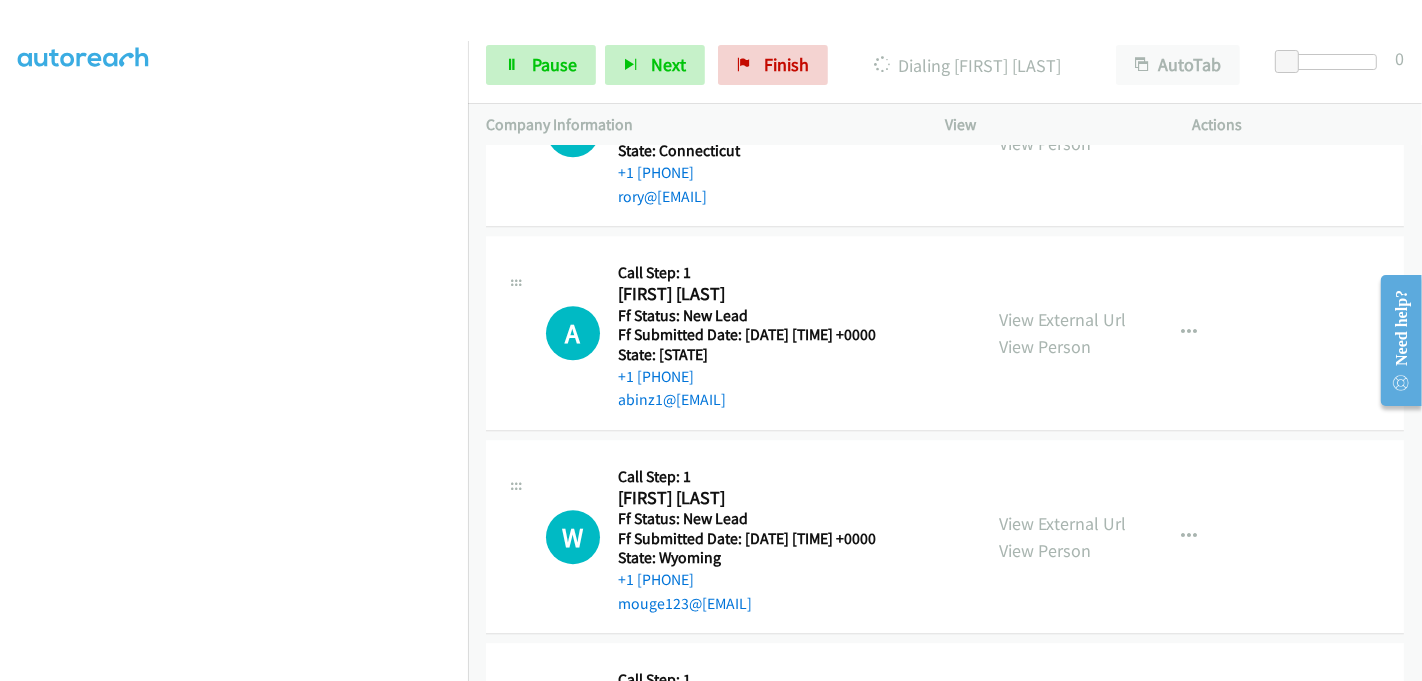 scroll, scrollTop: 5037, scrollLeft: 0, axis: vertical 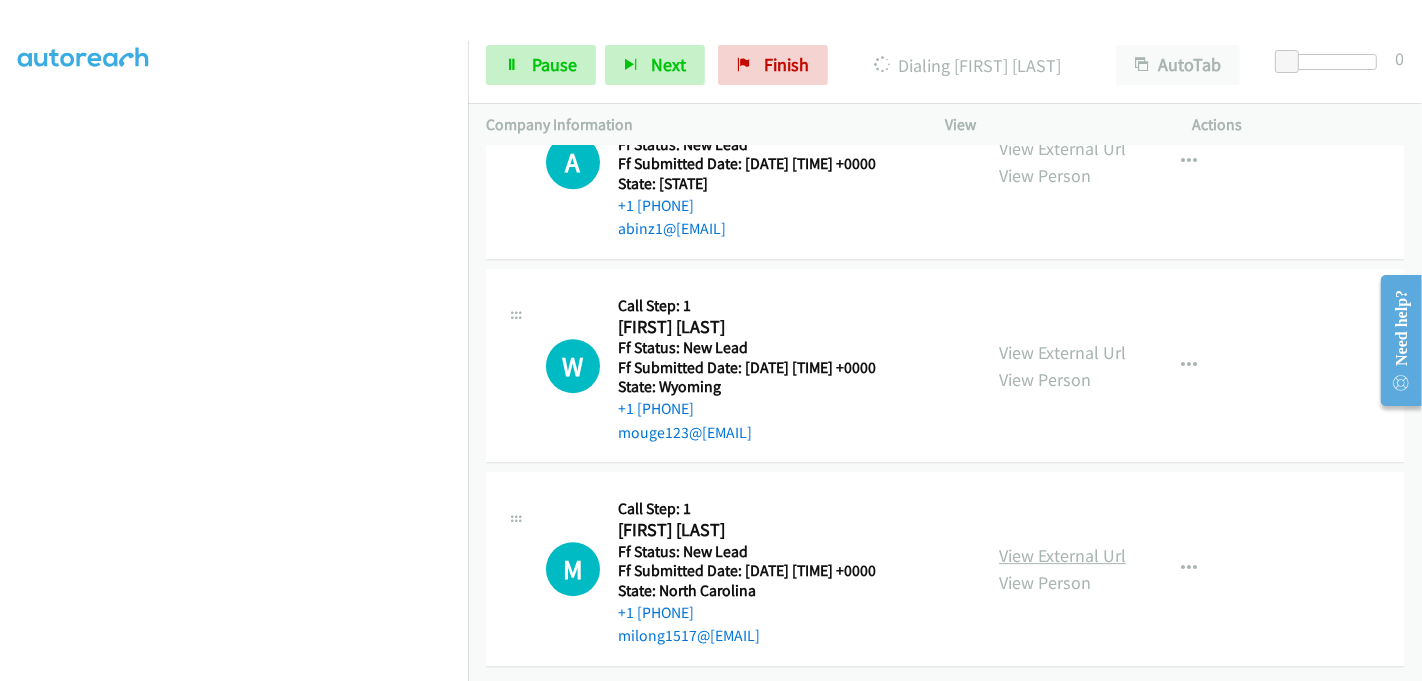 click on "View External Url" at bounding box center (1062, 555) 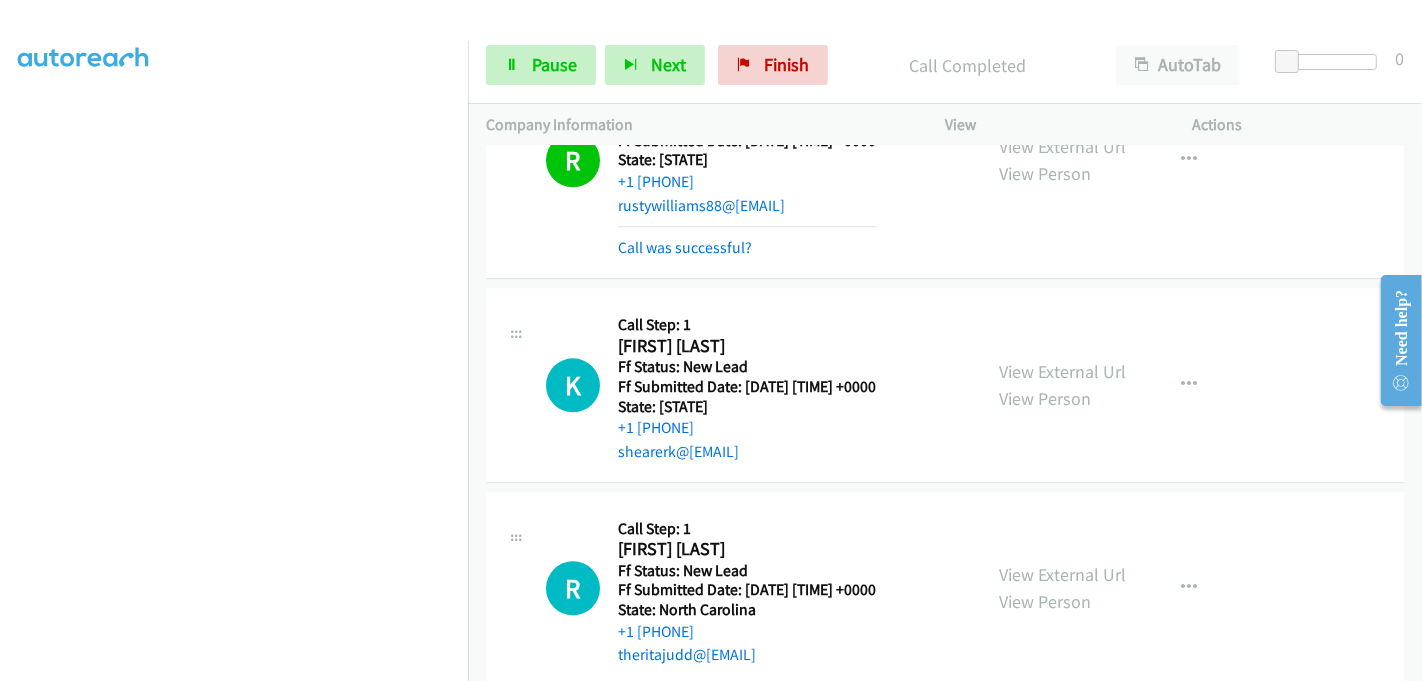 scroll, scrollTop: 4058, scrollLeft: 0, axis: vertical 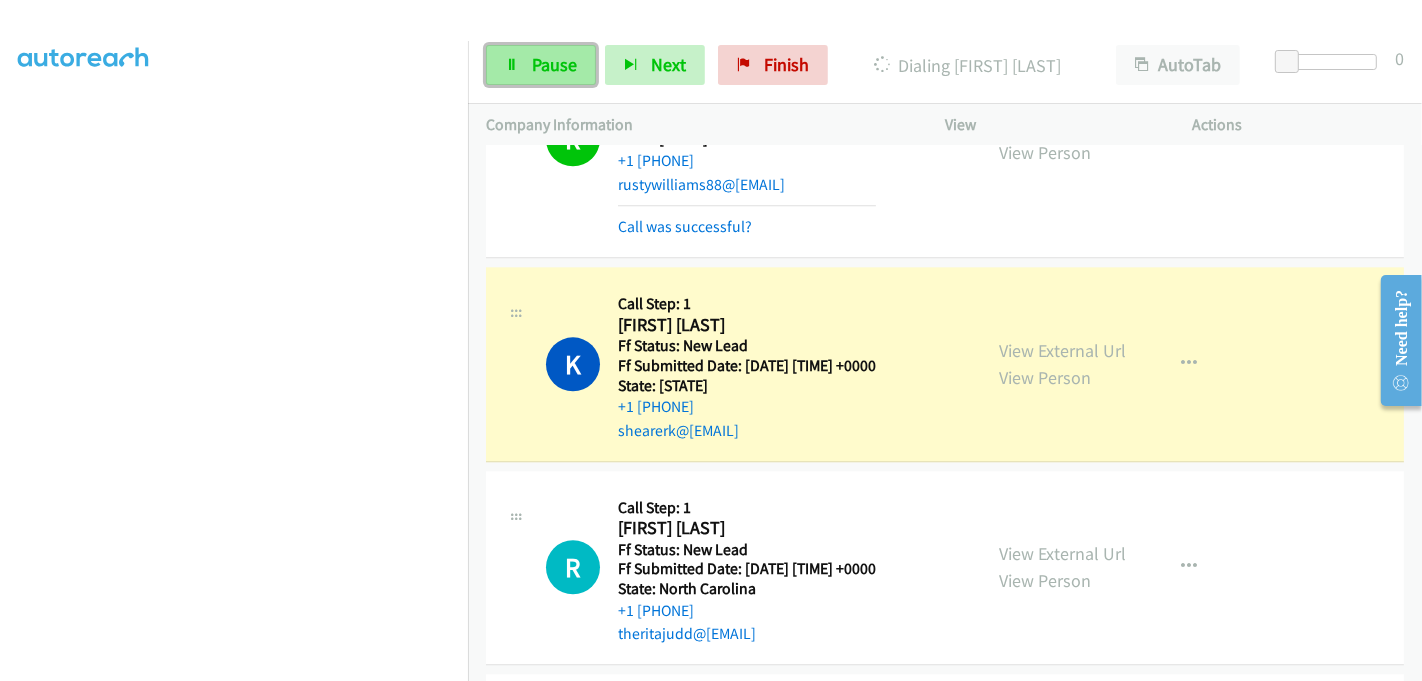 click on "Pause" at bounding box center [554, 64] 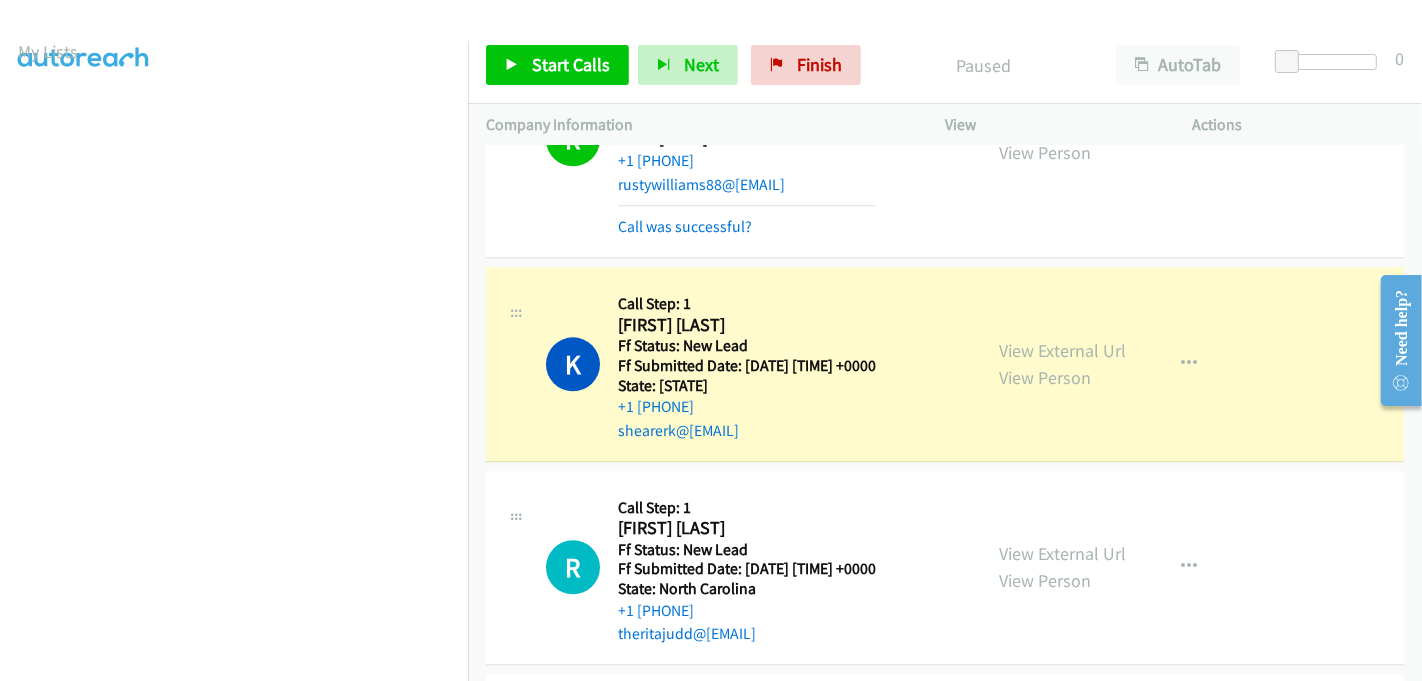 scroll, scrollTop: 0, scrollLeft: 0, axis: both 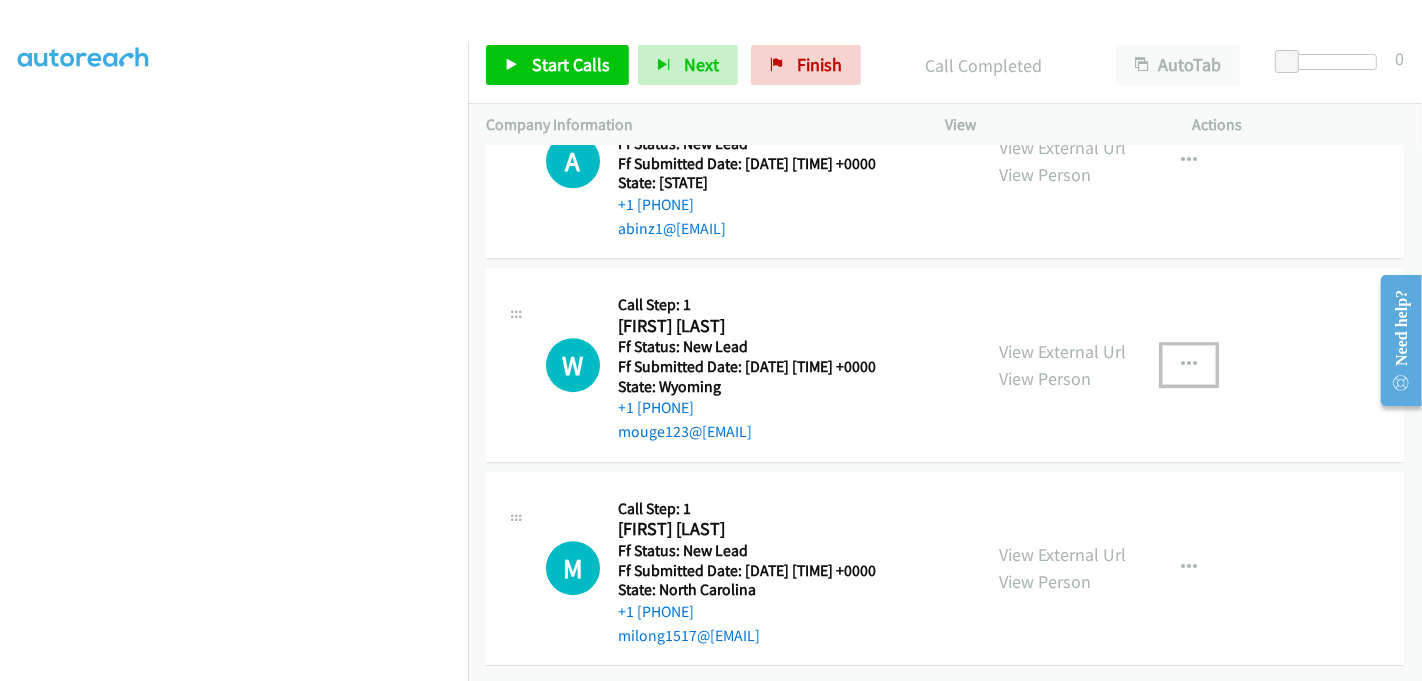 click at bounding box center (1189, 365) 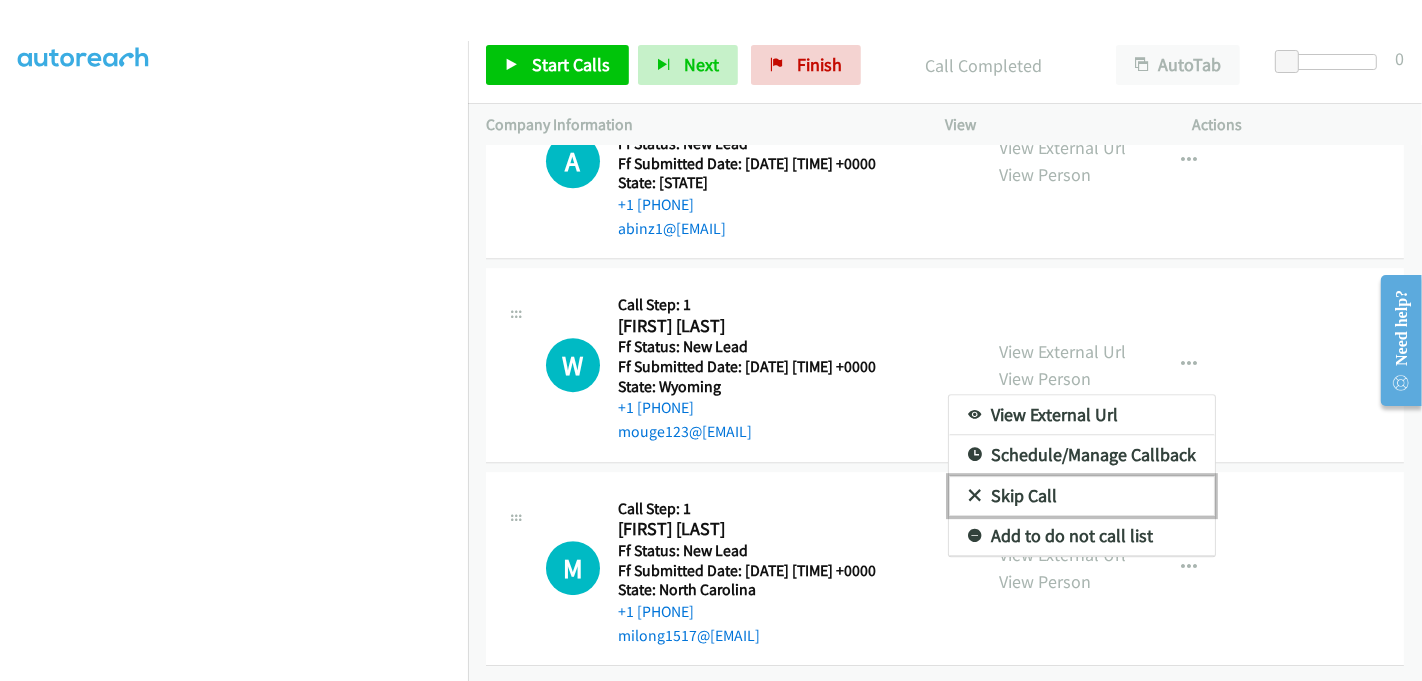 click on "Skip Call" at bounding box center [1082, 496] 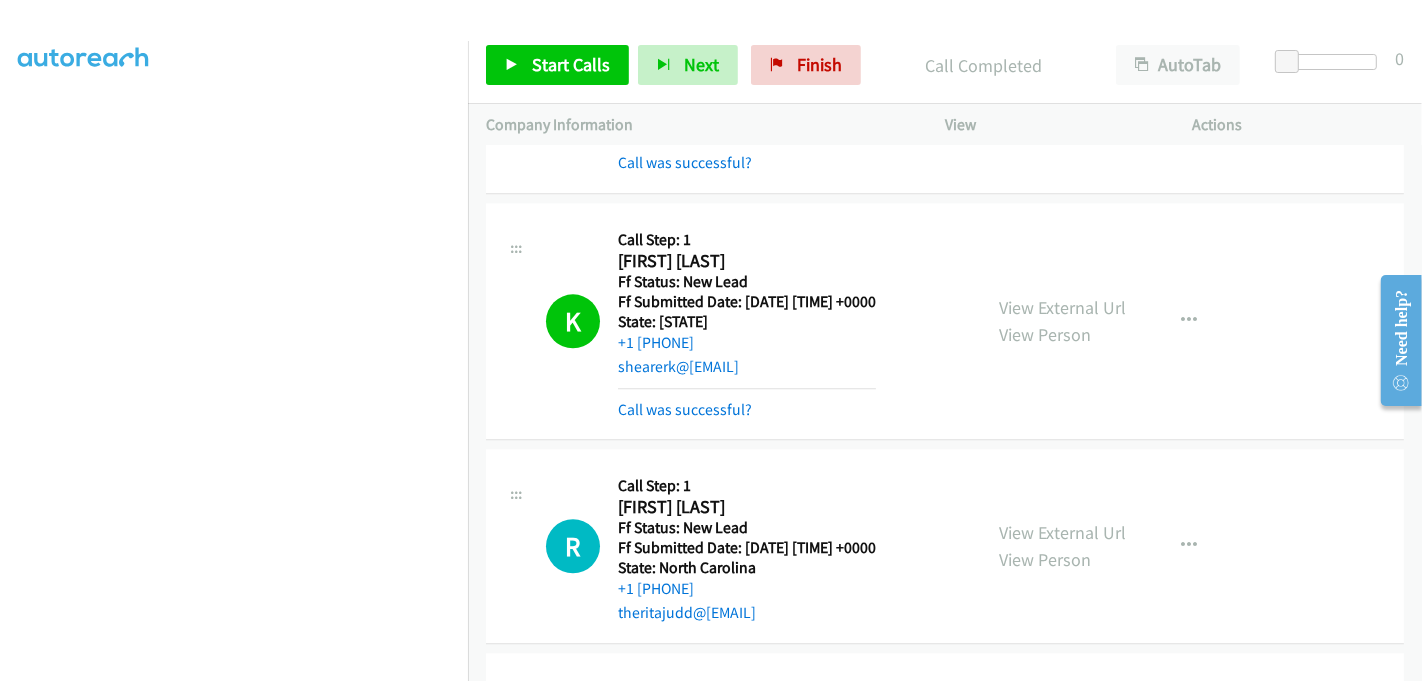 scroll, scrollTop: 4122, scrollLeft: 0, axis: vertical 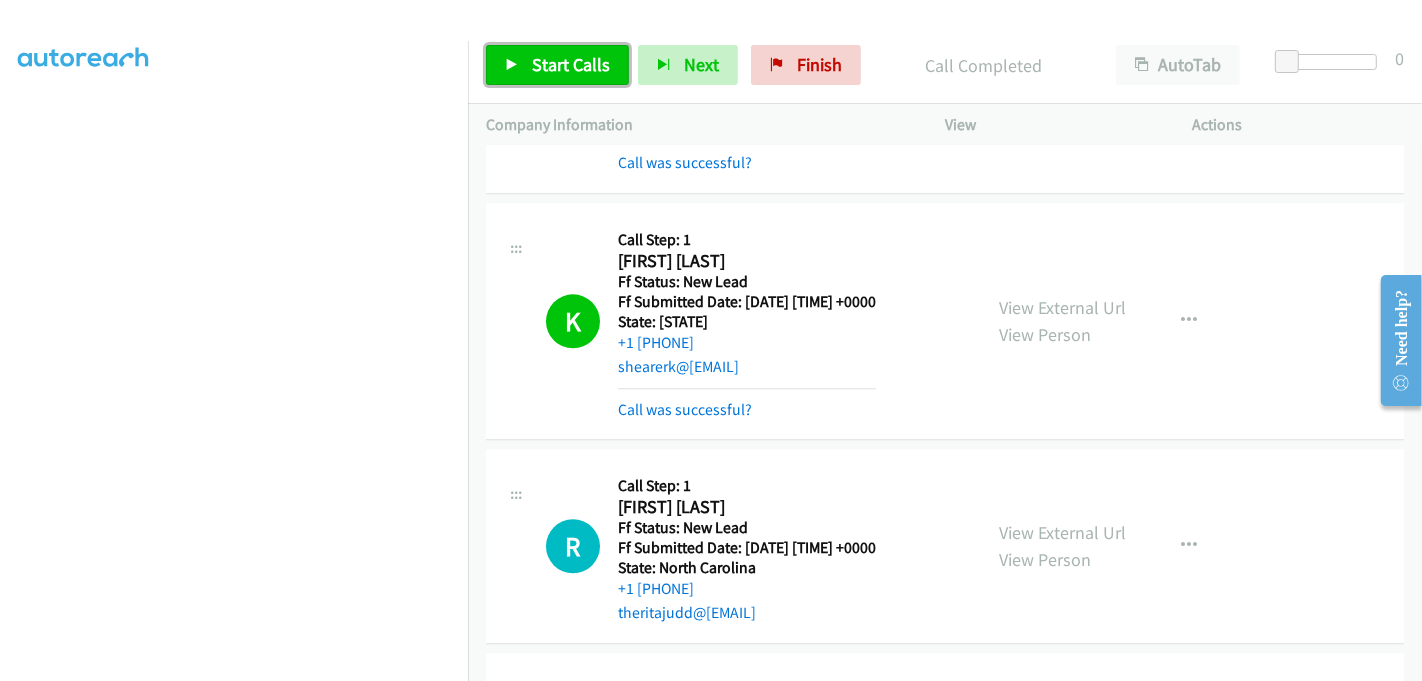 click on "Start Calls" at bounding box center [571, 64] 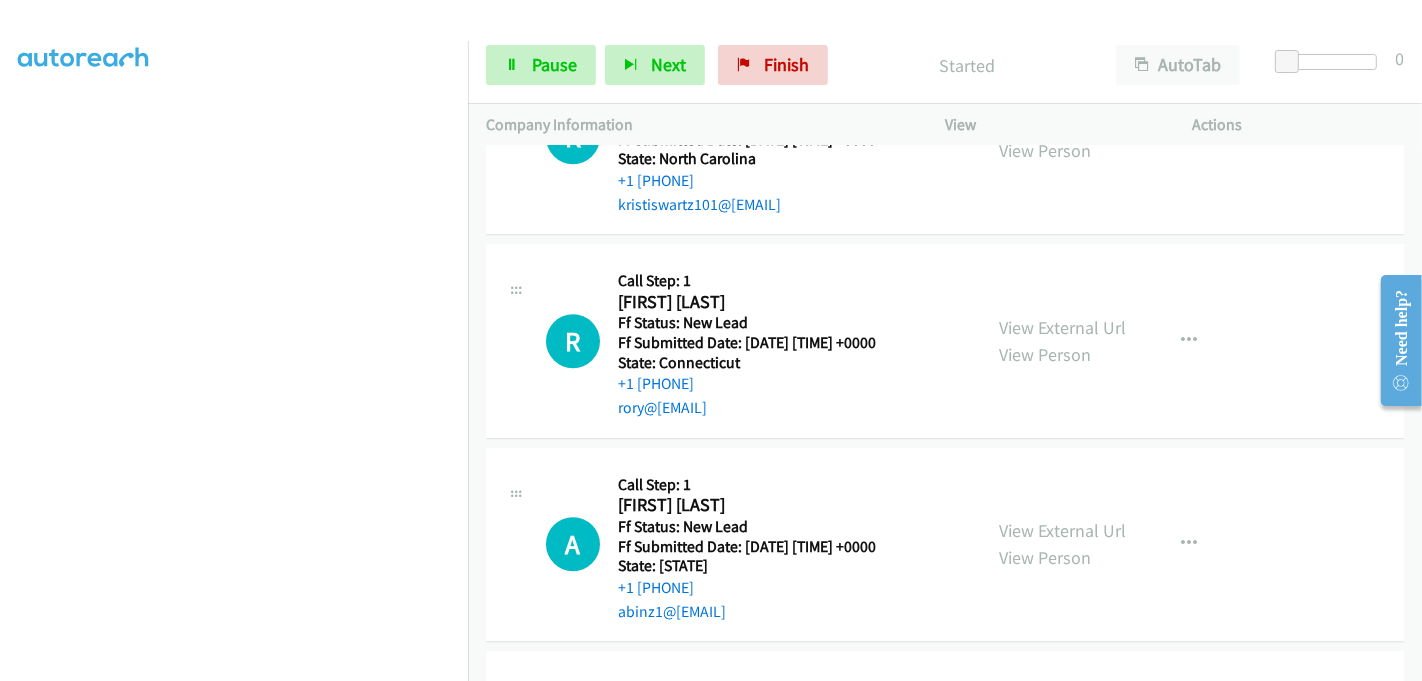 scroll, scrollTop: 4900, scrollLeft: 0, axis: vertical 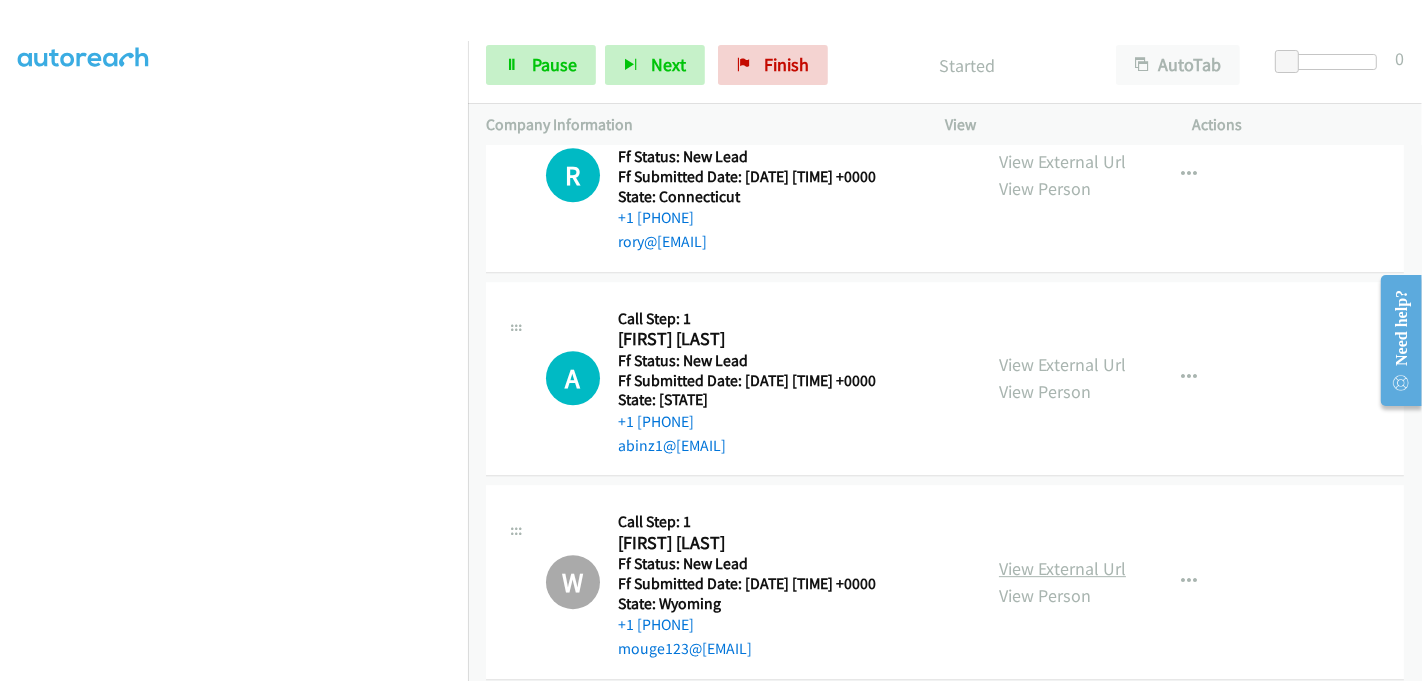 click on "View External Url" at bounding box center [1062, 568] 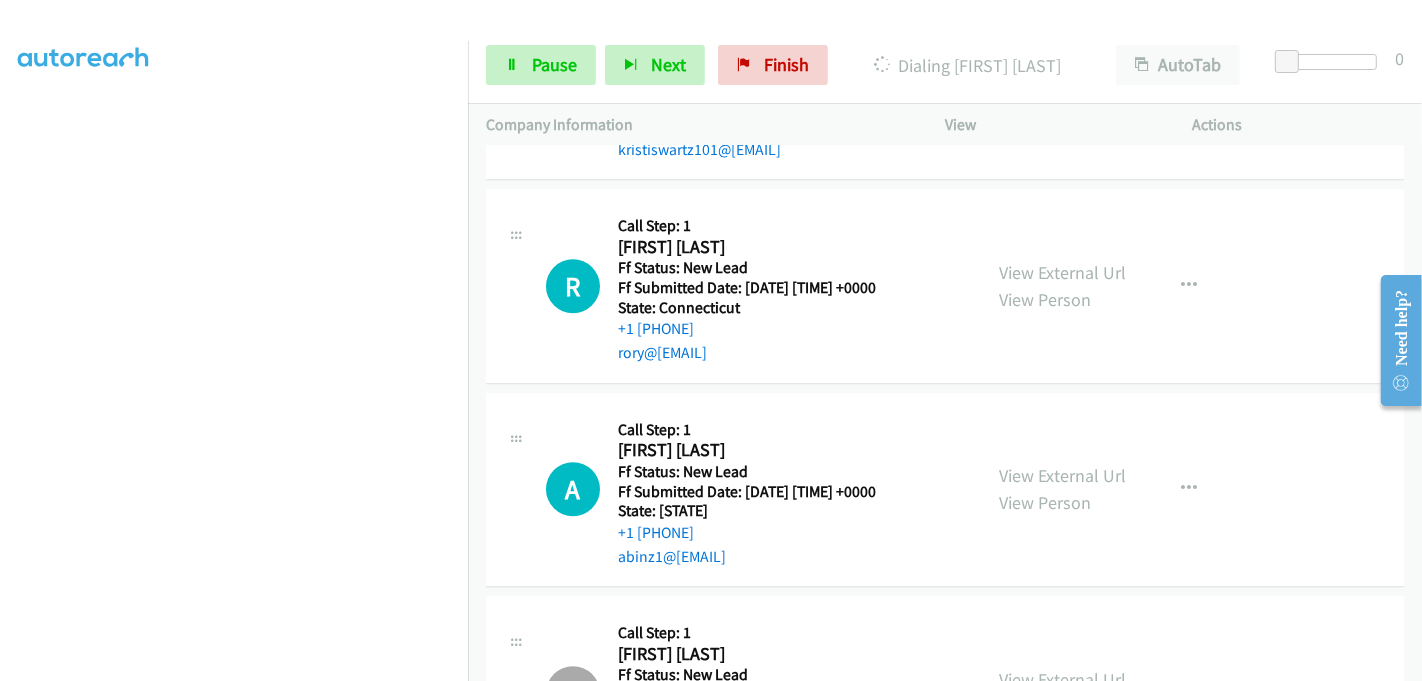 scroll, scrollTop: 4900, scrollLeft: 0, axis: vertical 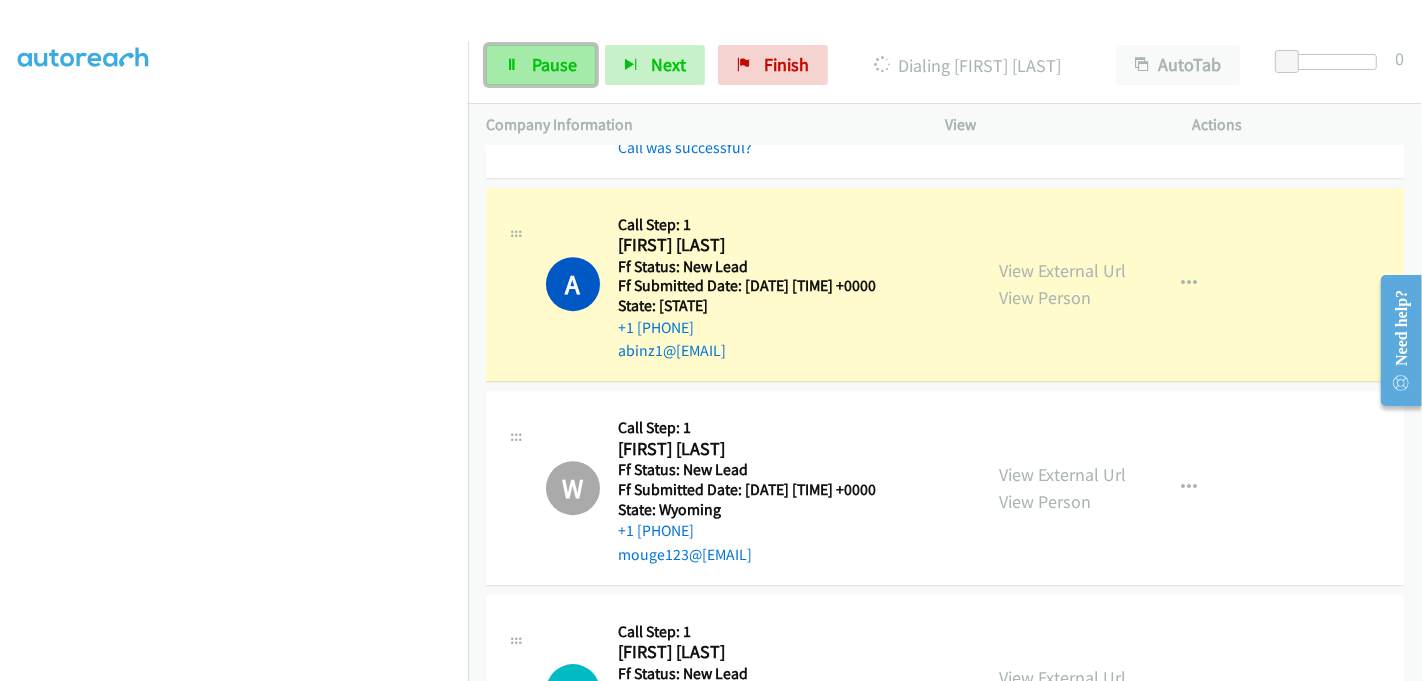 click on "Pause" at bounding box center (554, 64) 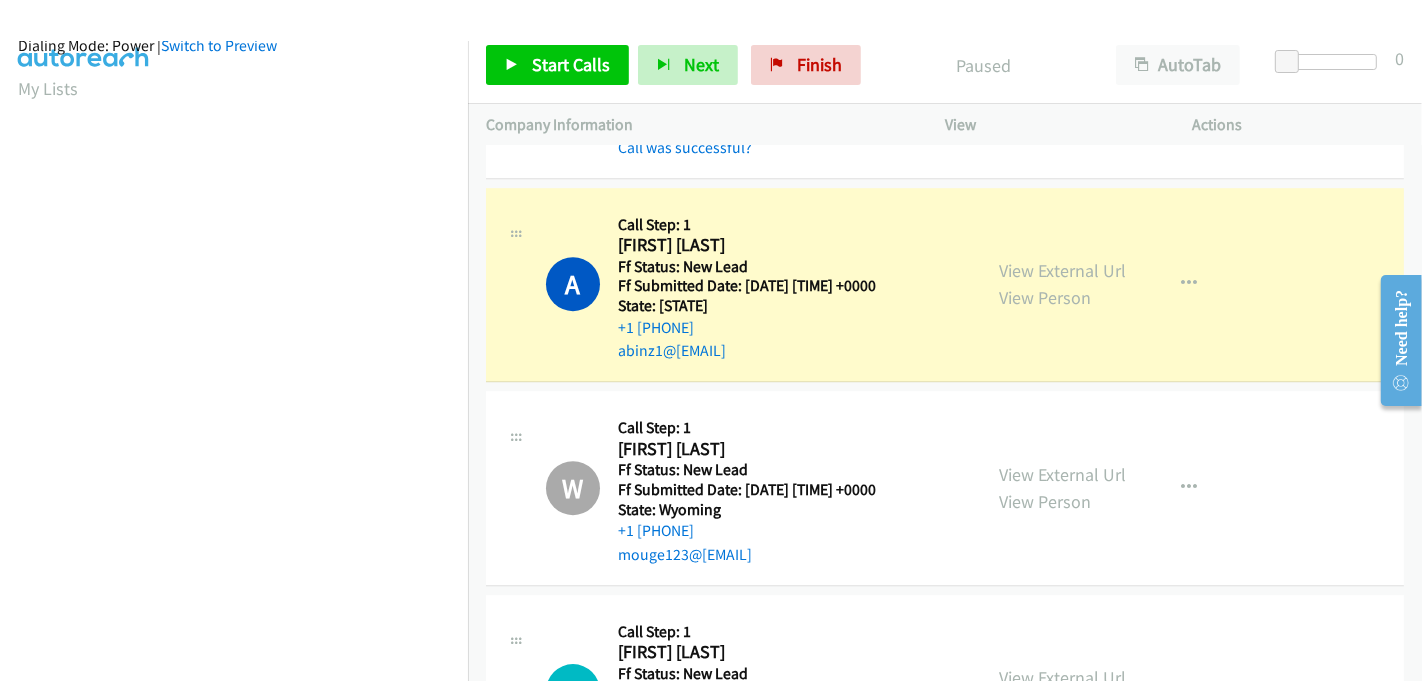 scroll, scrollTop: 0, scrollLeft: 0, axis: both 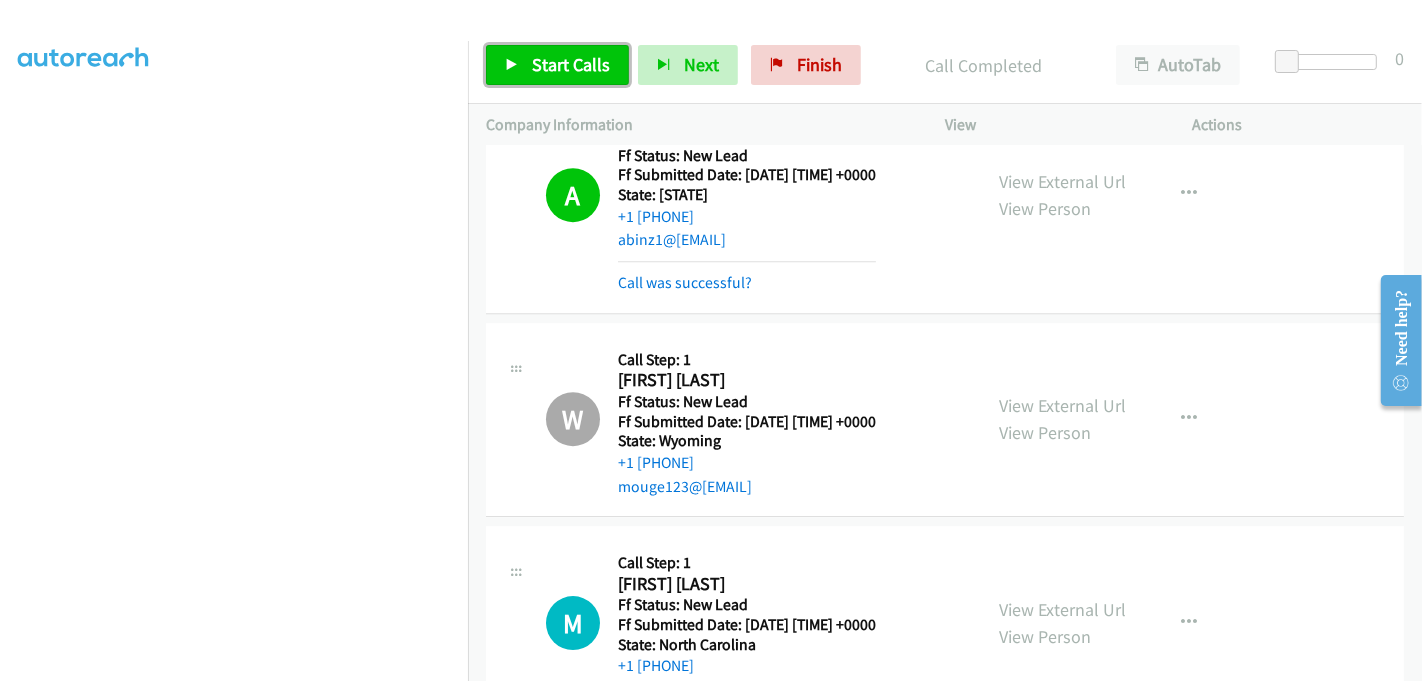 click on "Start Calls" at bounding box center (571, 64) 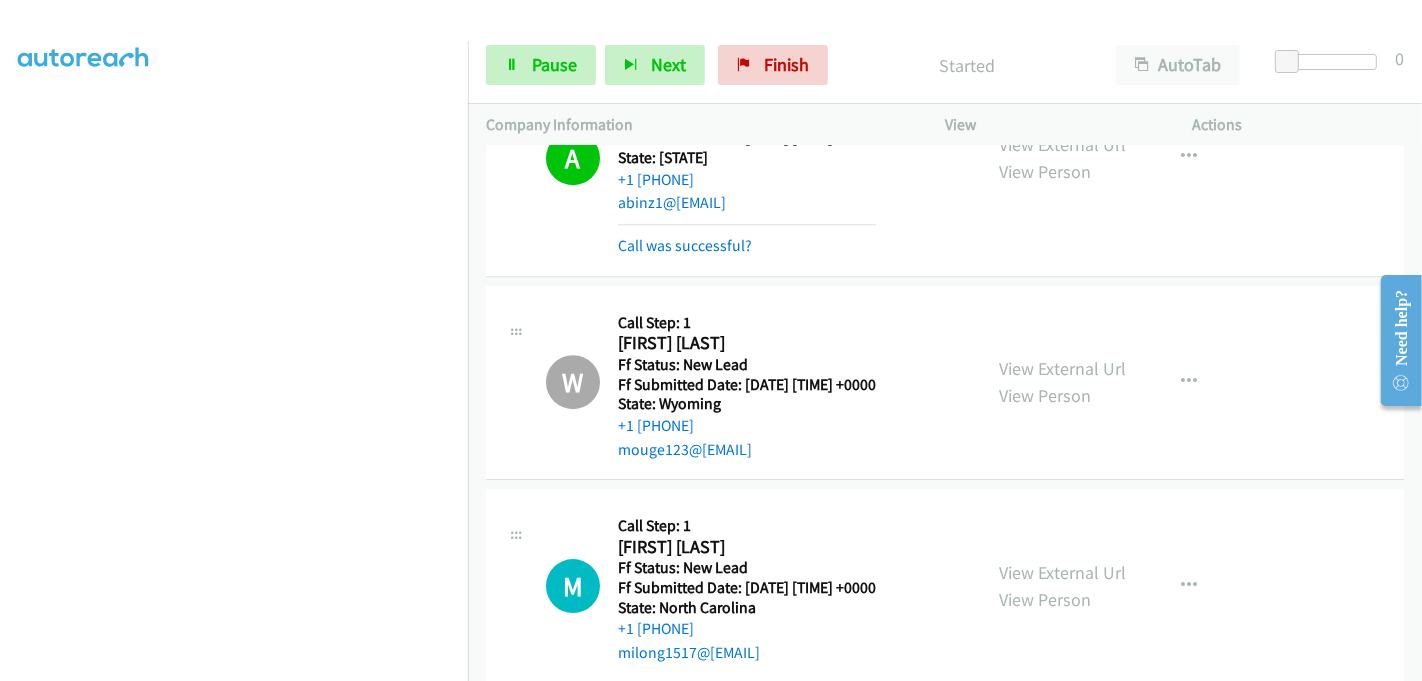 scroll, scrollTop: 5291, scrollLeft: 0, axis: vertical 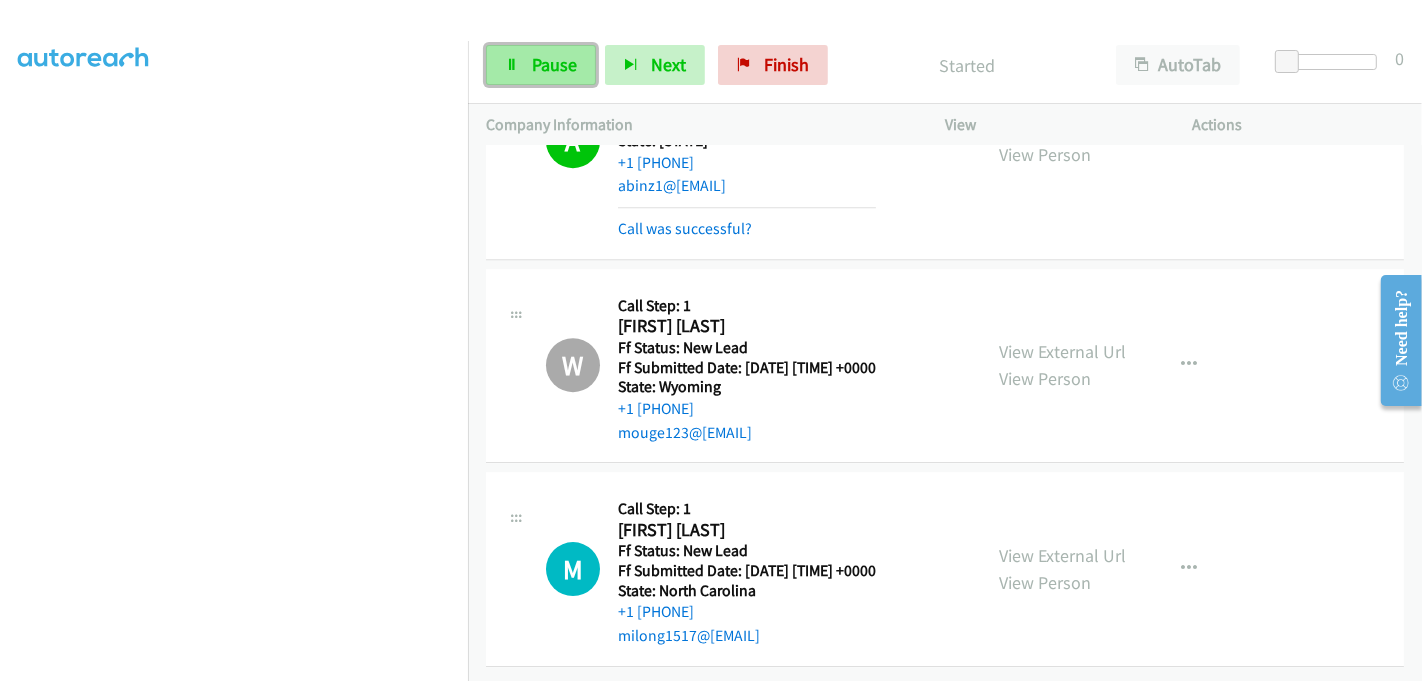 click on "Pause" at bounding box center (554, 64) 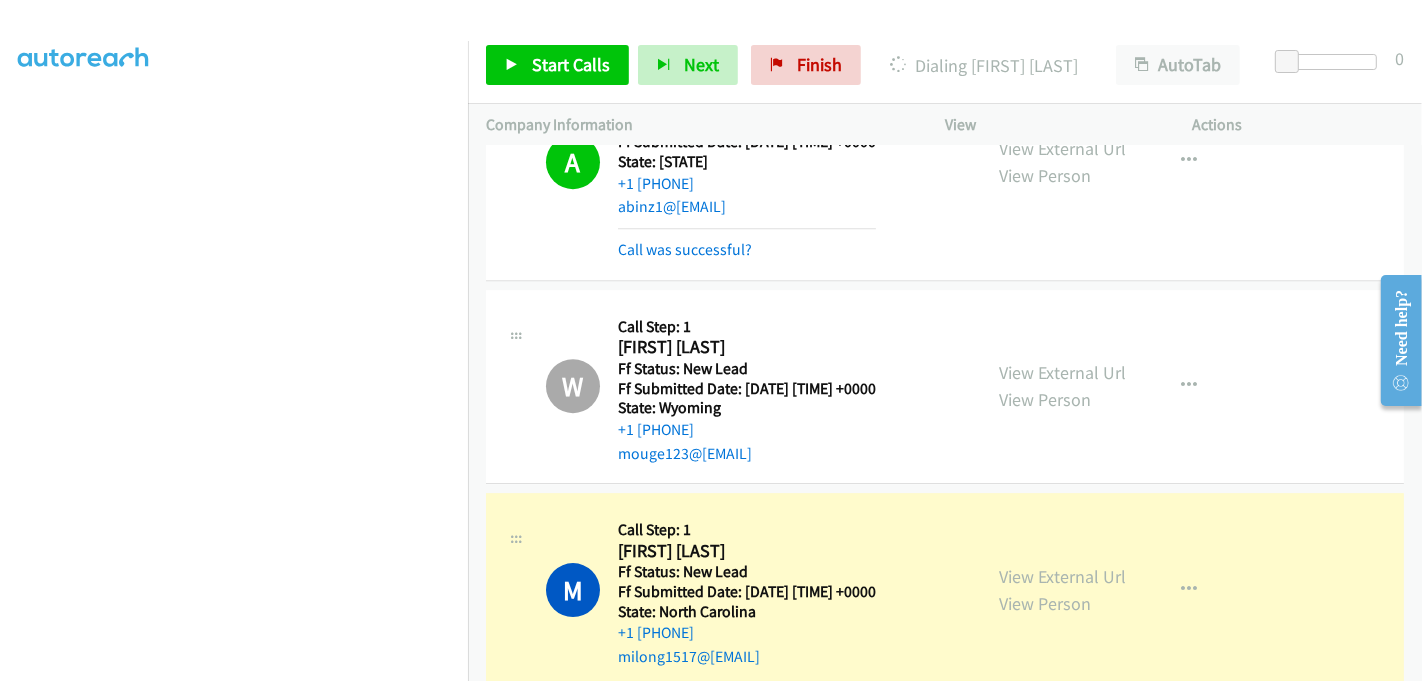 scroll, scrollTop: 5291, scrollLeft: 0, axis: vertical 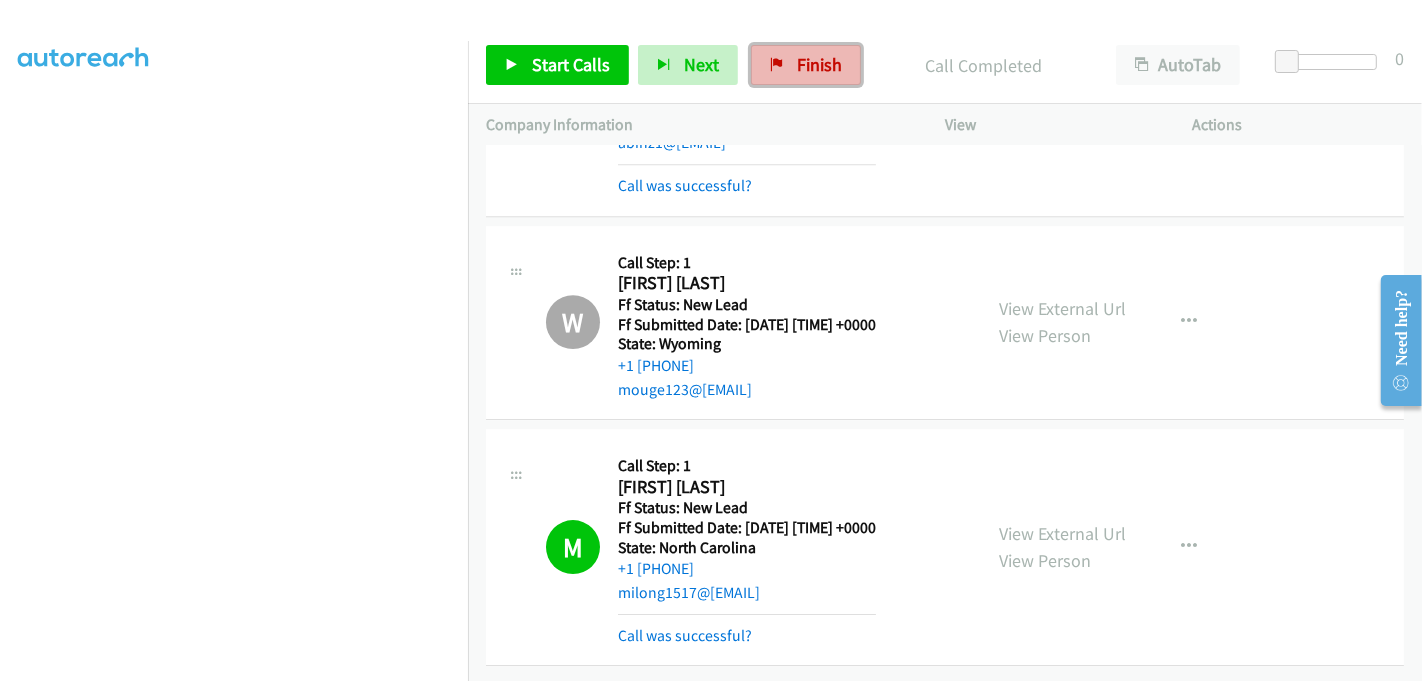 click on "Finish" at bounding box center [819, 64] 